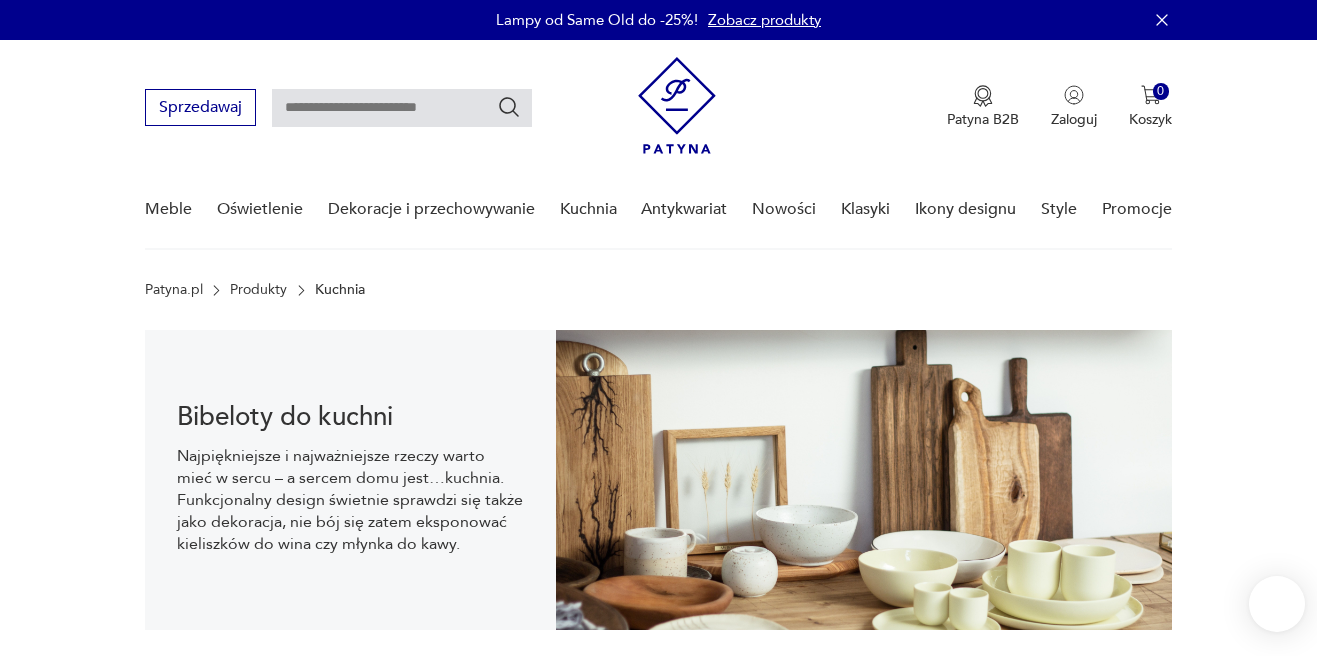 scroll, scrollTop: 29, scrollLeft: 0, axis: vertical 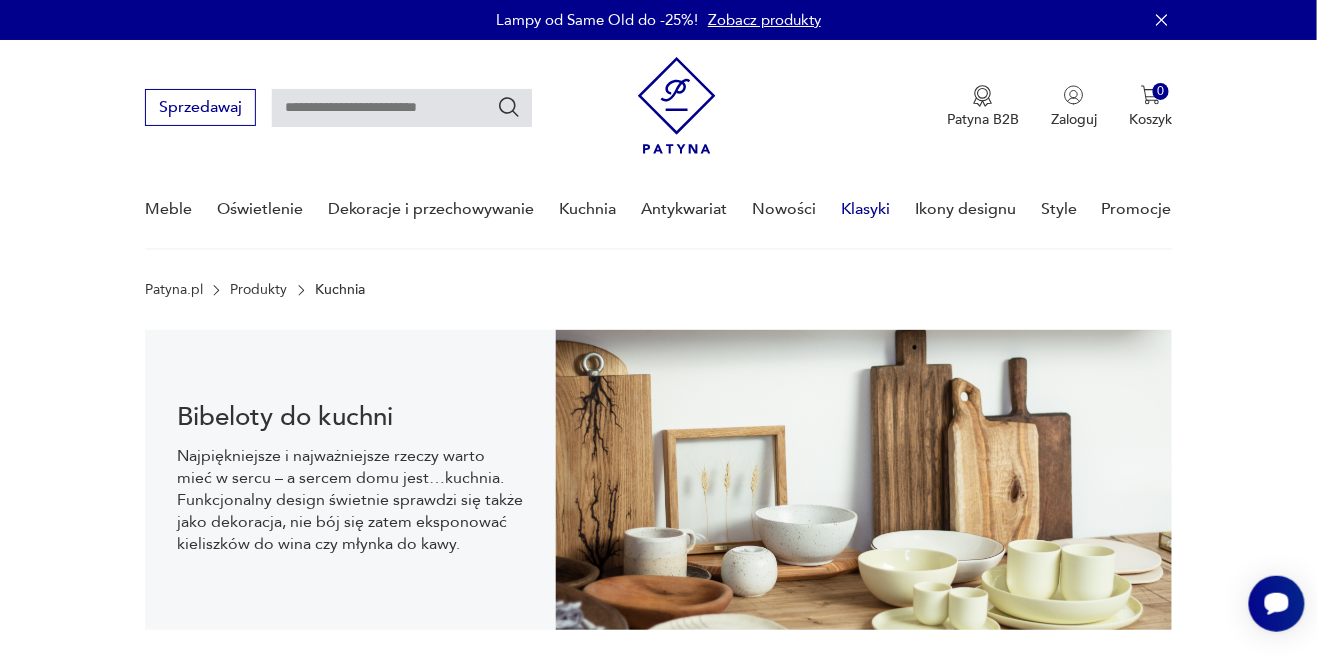 click on "Klasyki" at bounding box center (865, 209) 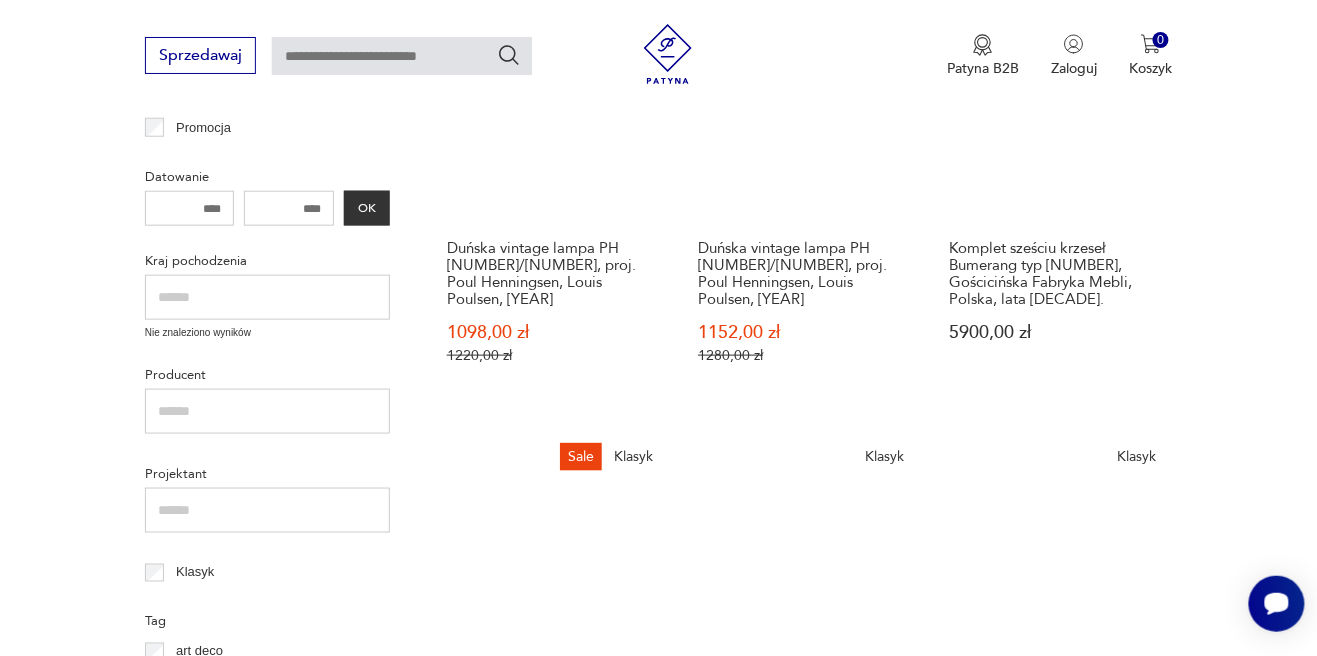 scroll, scrollTop: 0, scrollLeft: 0, axis: both 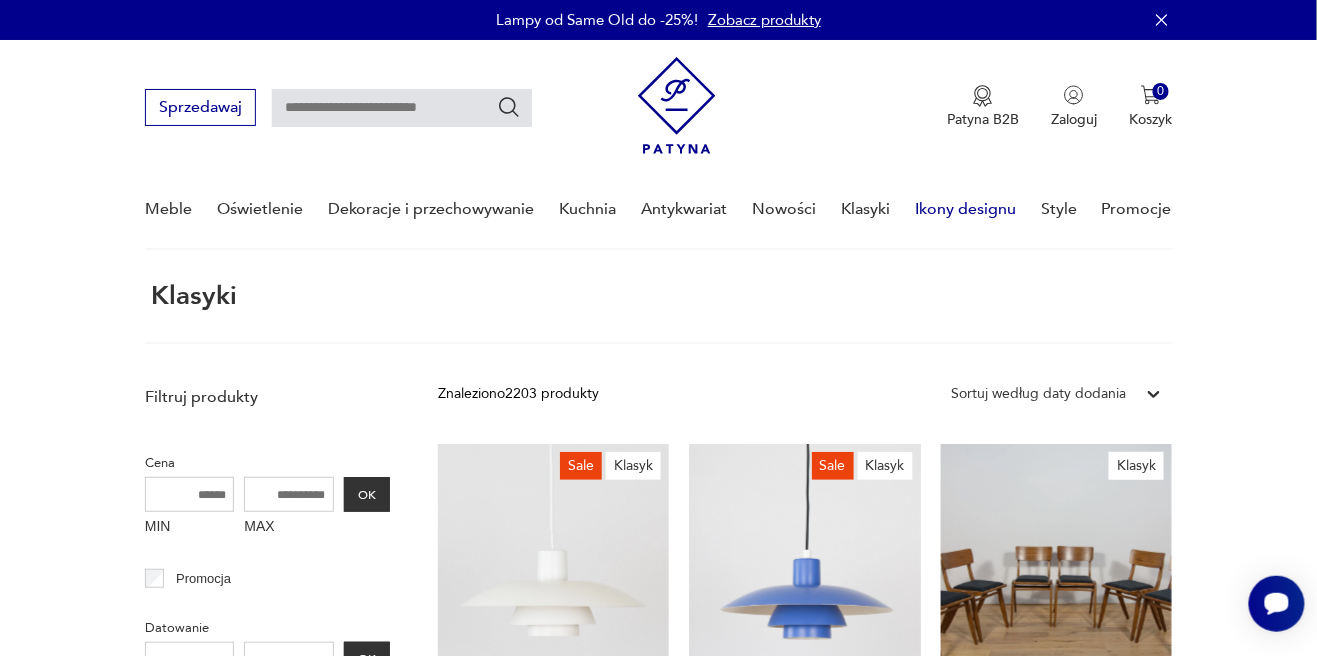 click on "Ikony designu" at bounding box center (965, 209) 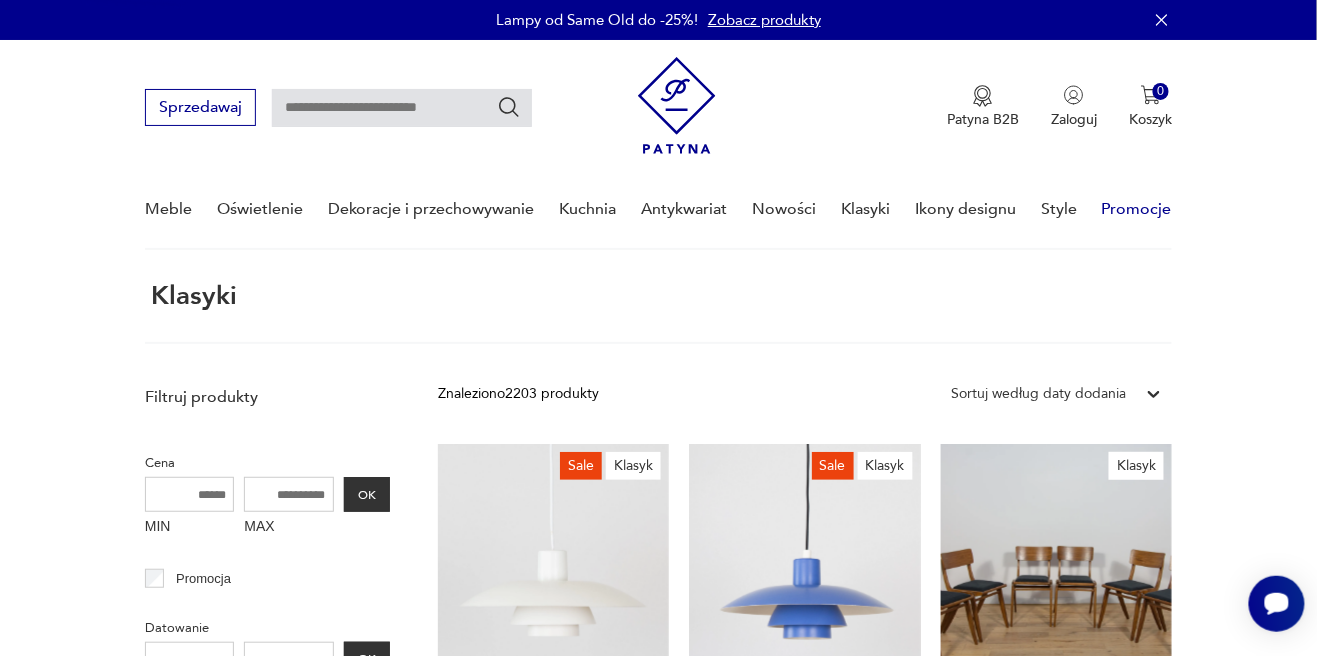 click on "Promocje" at bounding box center (1137, 209) 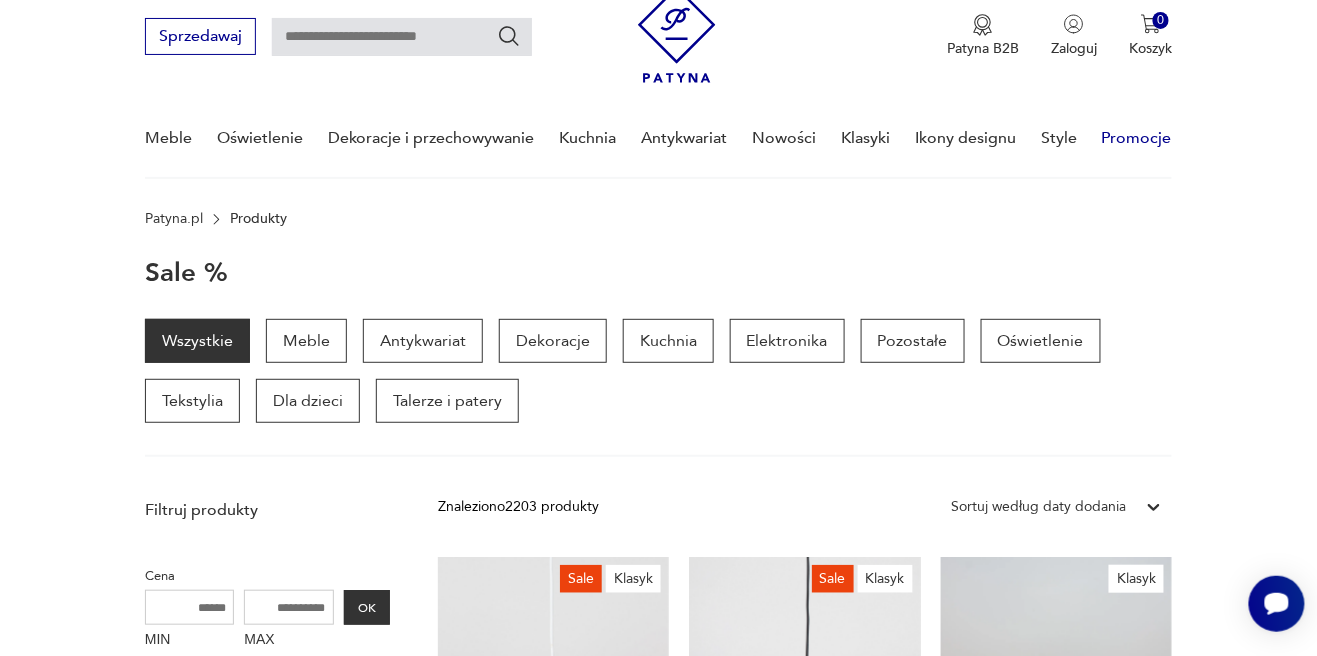 scroll, scrollTop: 75, scrollLeft: 0, axis: vertical 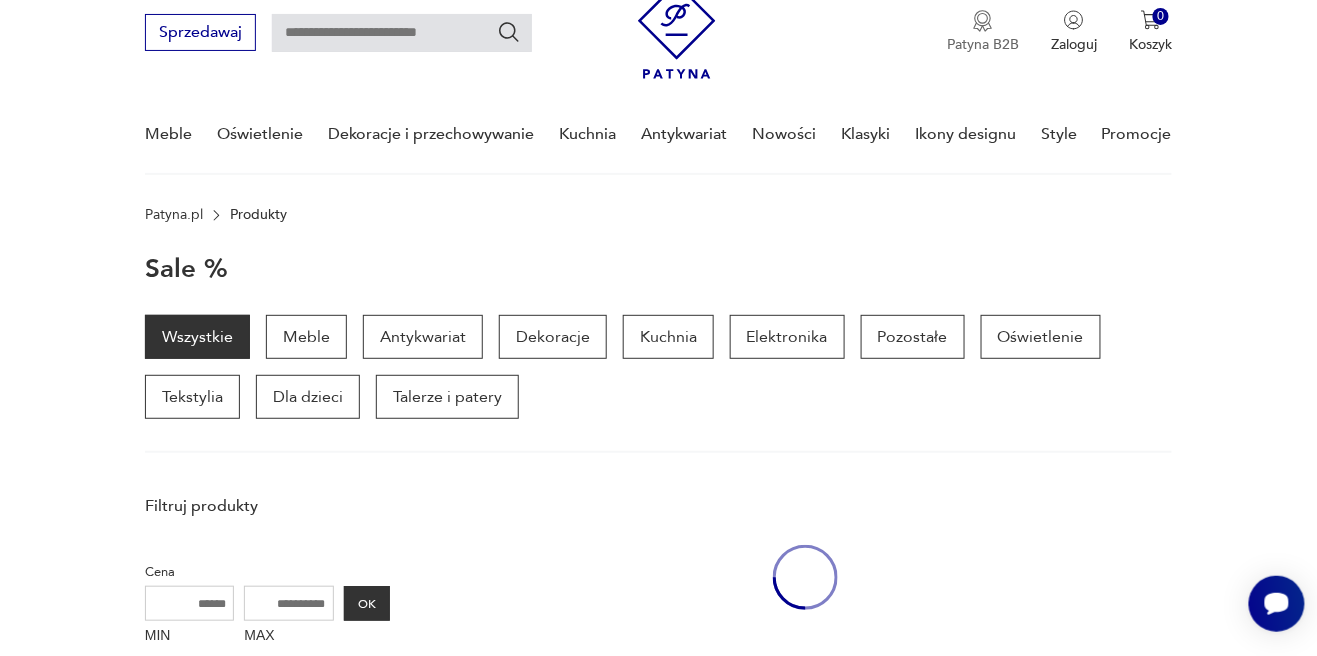 click on "Patyna B2B" at bounding box center (983, 44) 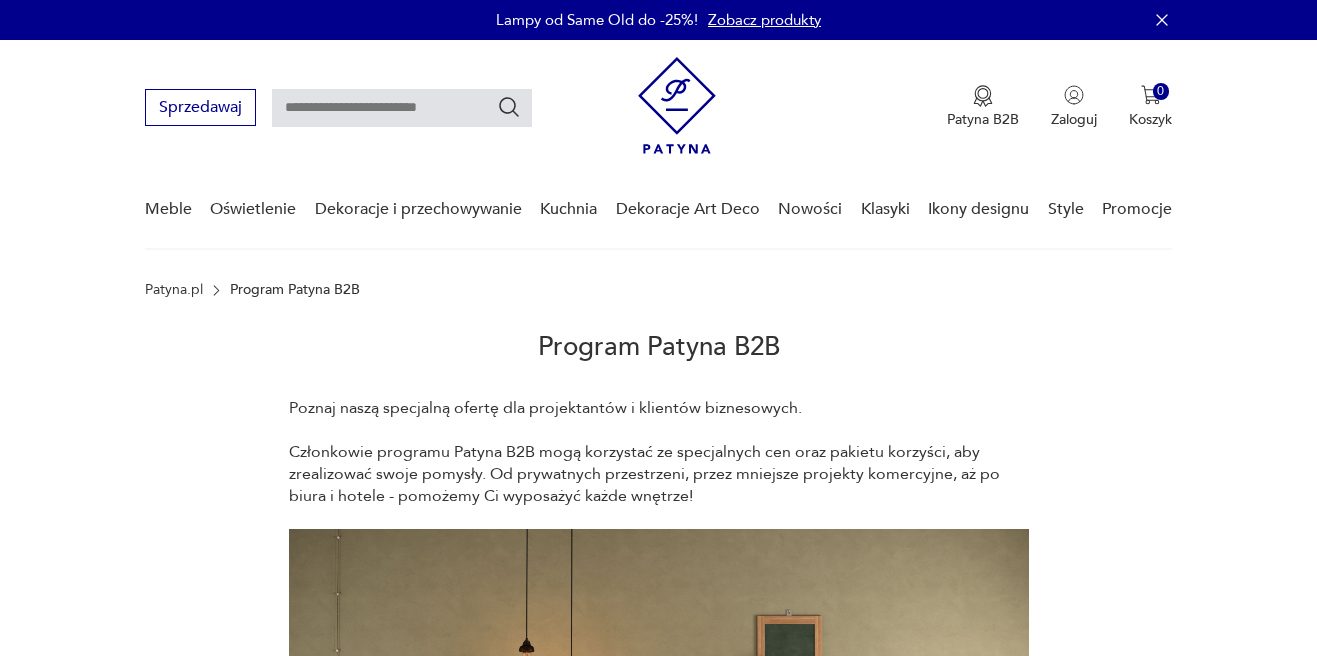 scroll, scrollTop: 0, scrollLeft: 0, axis: both 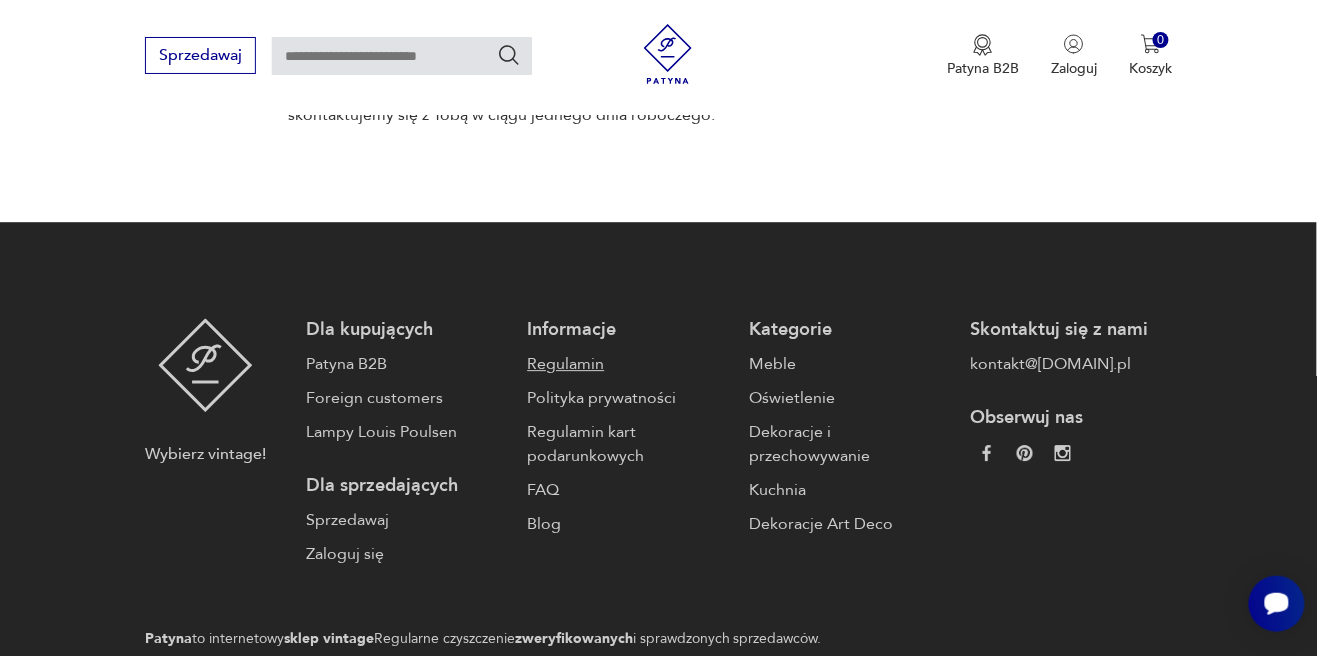 click on "Regulamin" at bounding box center [628, 364] 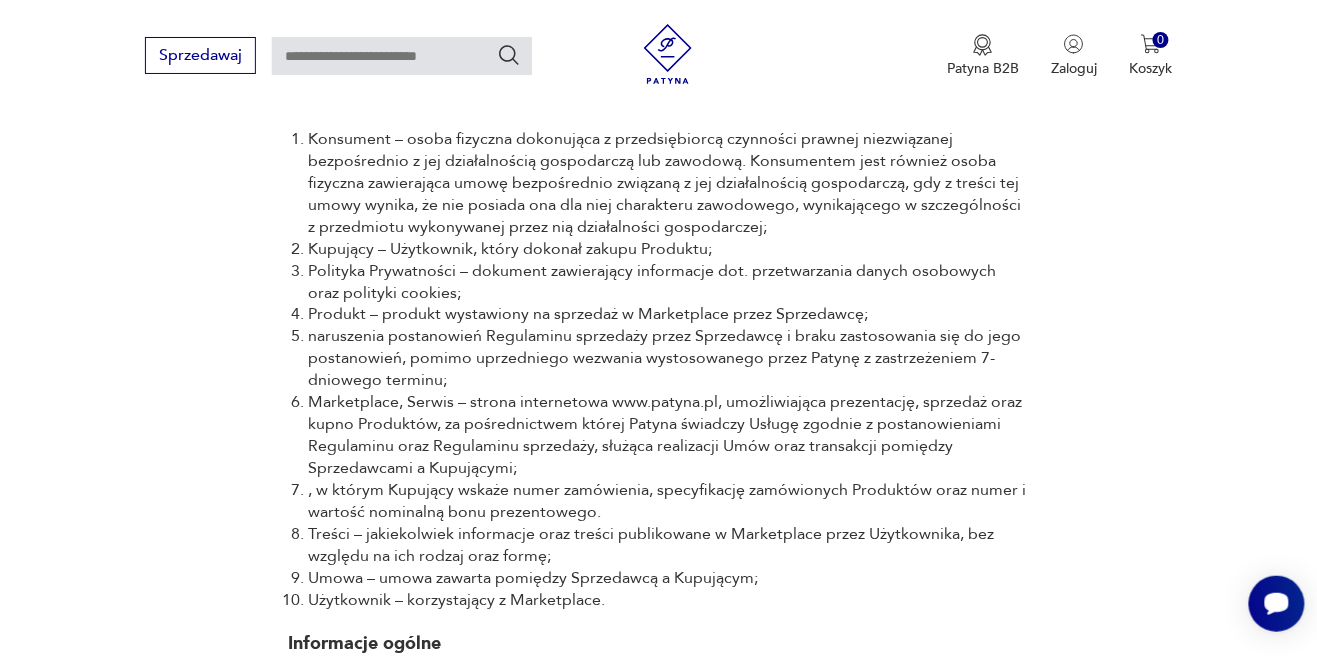 scroll, scrollTop: 0, scrollLeft: 0, axis: both 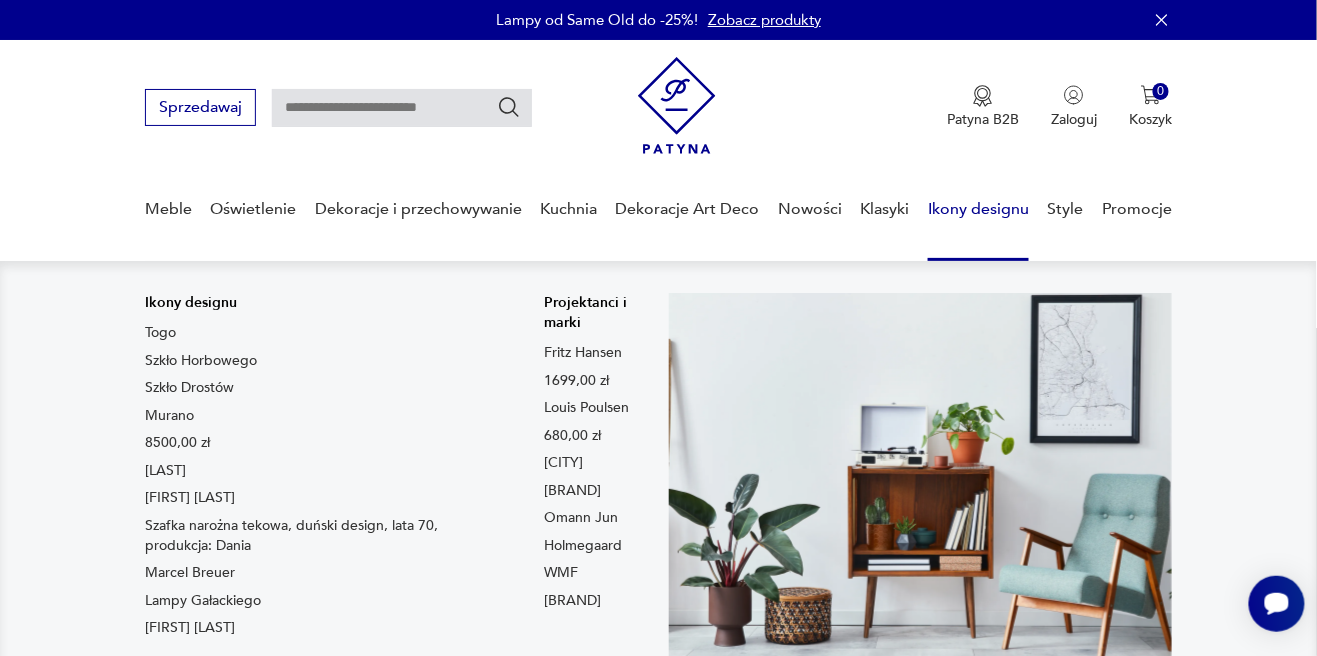 click on "Fritz Hansen" at bounding box center [583, 353] 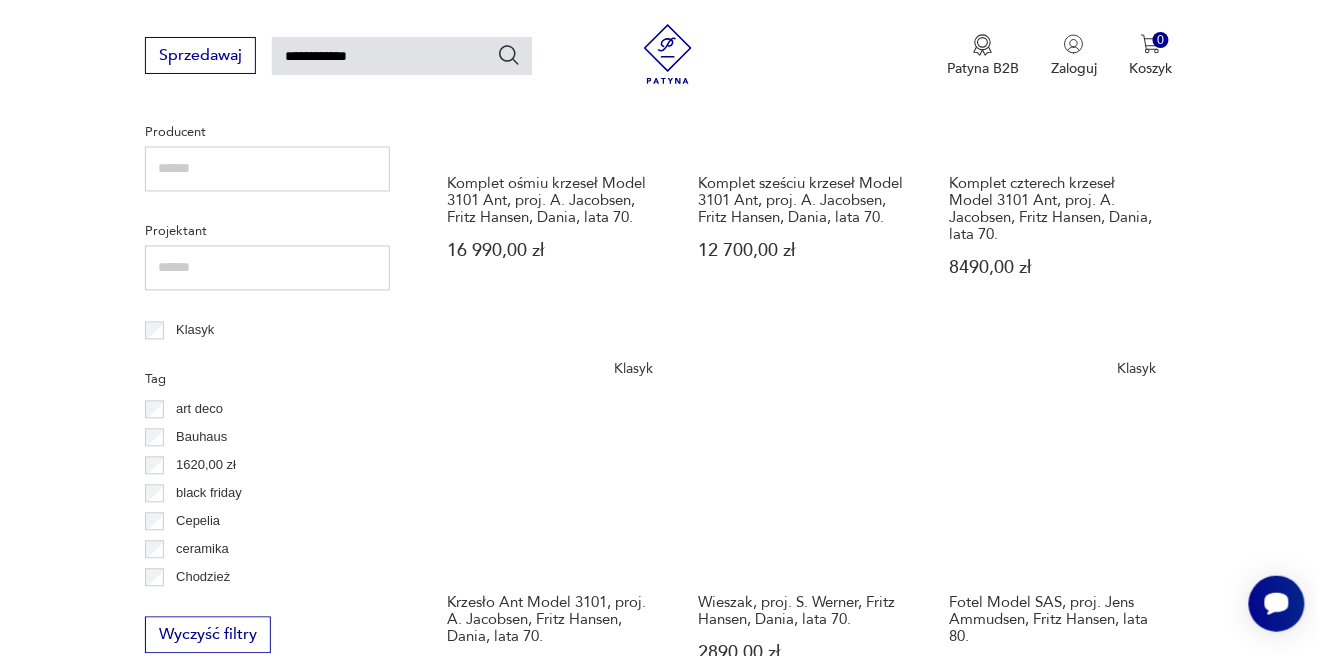 scroll, scrollTop: 0, scrollLeft: 0, axis: both 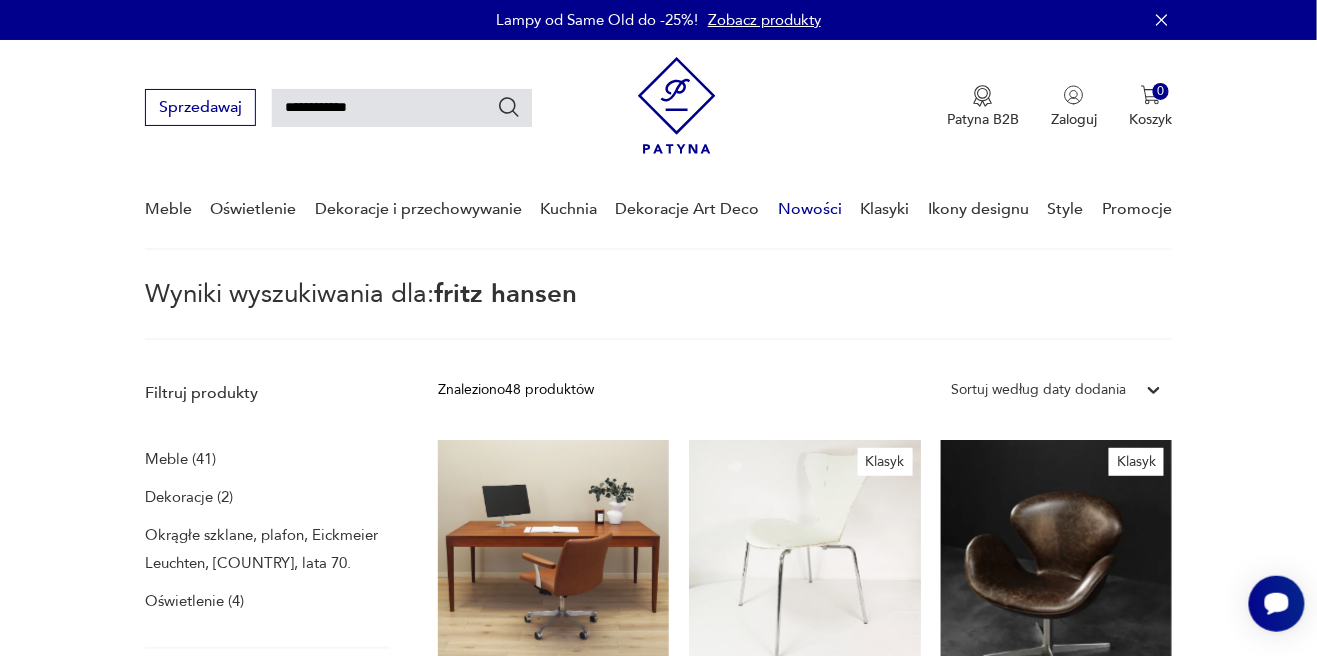 click on "Nowości" at bounding box center [810, 209] 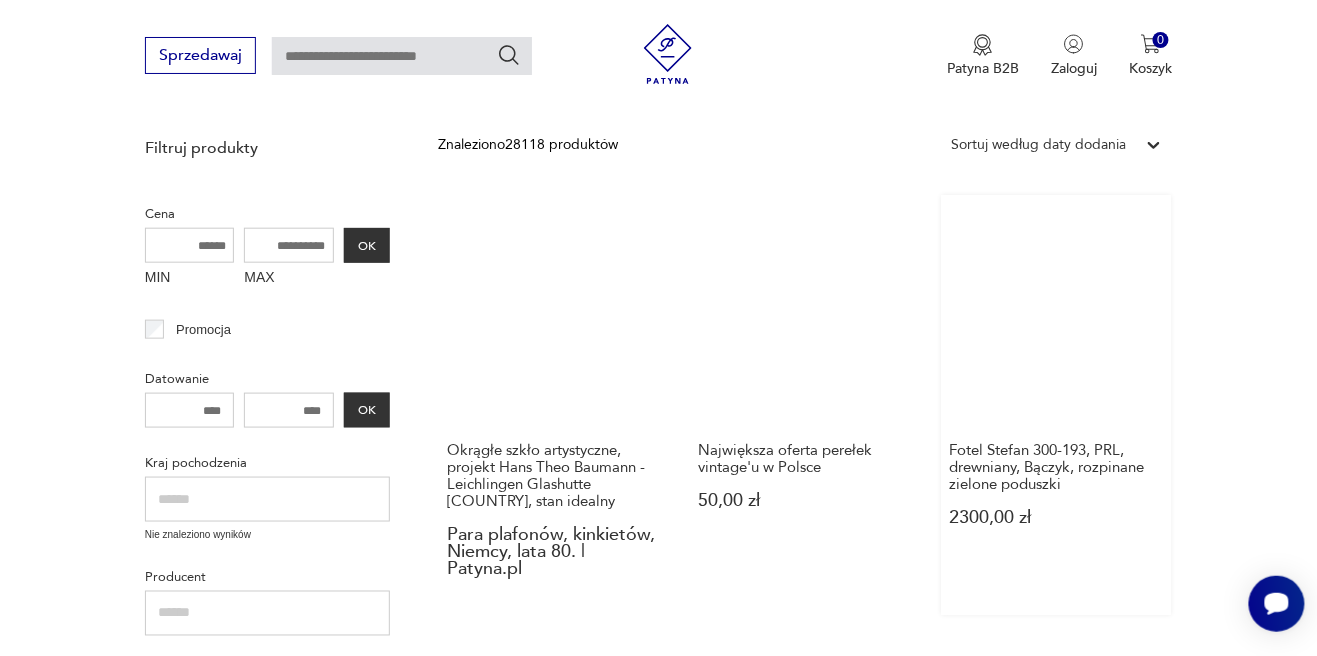 scroll, scrollTop: 436, scrollLeft: 0, axis: vertical 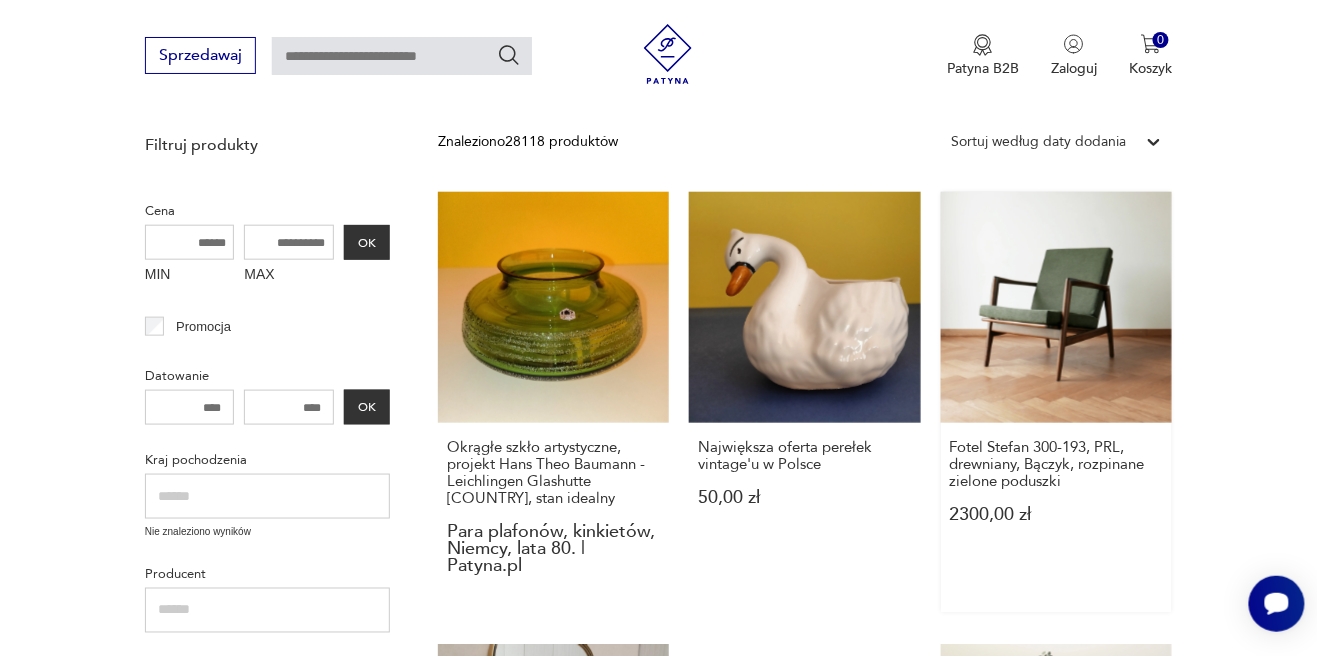 click on "Fotel Stefan 300-193, PRL, drewniany, Bączyk, rozpinane zielone poduszki 2300,00 zł" at bounding box center (1056, 402) 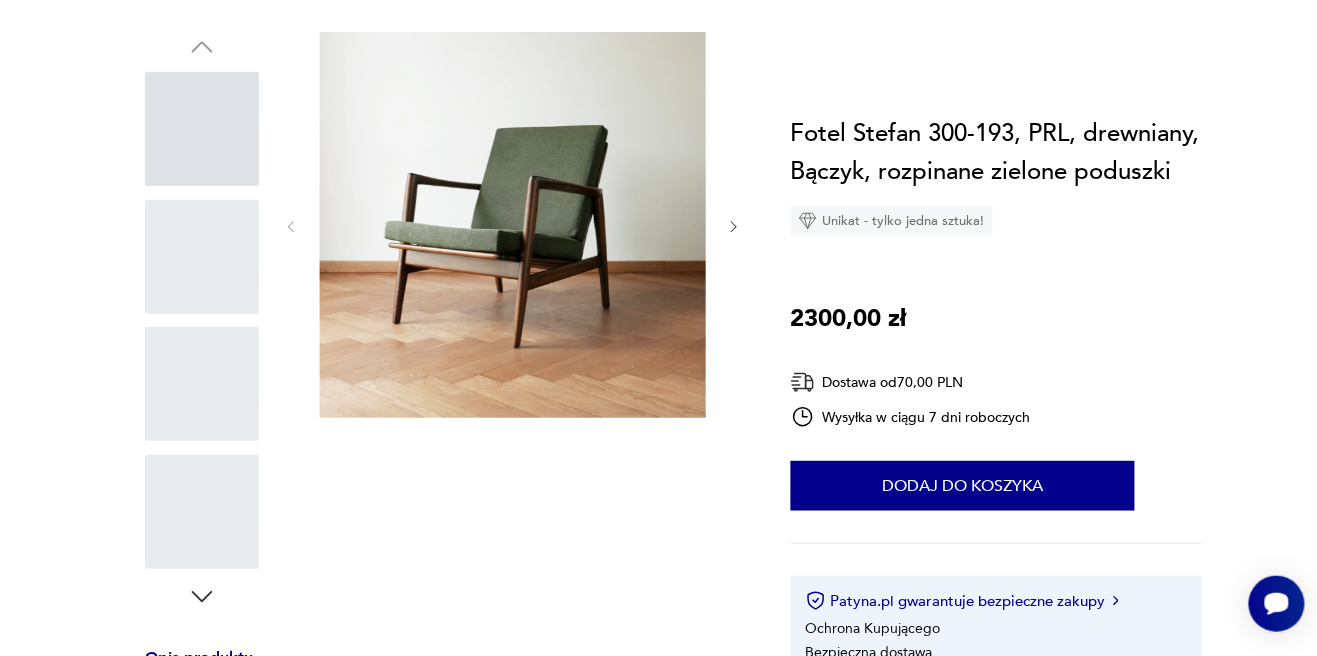 scroll, scrollTop: 0, scrollLeft: 0, axis: both 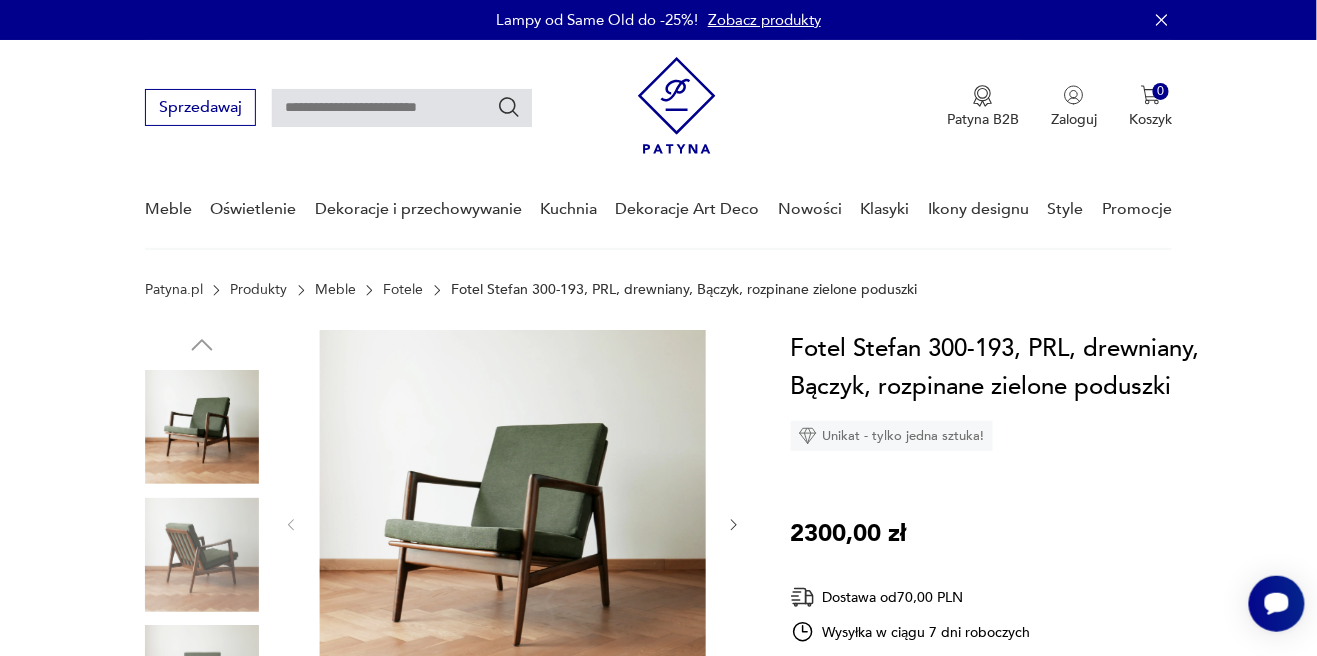 click on "Fotel Stefan 300-193, PRL, drewniany, Bączyk, rozpinane zielone poduszki Unikat - tylko jedna sztuka! [PRICE] Dostawa od  [PRICE] Wysyłka w ciągu 7 dni roboczych 1 Dodaj do koszyka Patyna.pl gwarantuje bezpieczne zakupy Ochrona Kupującego Bezpieczna dostawa 14 dni na zwrot Opis produktu Kultowy fotel PRL
Fotel jest po gruntownej renowacji tapicersko-stolarskiej. Wykonany z drewna dębowego. Drewniane nogi został gruntownie oczyszczony, wybarwione na kolor orzech i zabezpieczone kilkoma warstwami olejo-wosku w półmacie. Charakterystyczny kształt fotela nadaje mu charakteru duńskeigo designu.
Tapicerka została również odnowiona, wymienione gąbki, uszyto poduszki z rozpinanym zamkiem, umożliwiający pranie poduszek.
Wysokość: 77
Szerokość: 74
Głębokość: 66
Waga ok. 15 kg Rozwiń więcej Szczegóły produktu Stan:   odnowiony Wysokość :   77 Kolor:   brązowy Typ :   do czytania Datowanie :   1970 Kolory :   brown Kraj pochodzenia :   Polska Tworzywo :   drewno Projektant :" at bounding box center [996, 661] 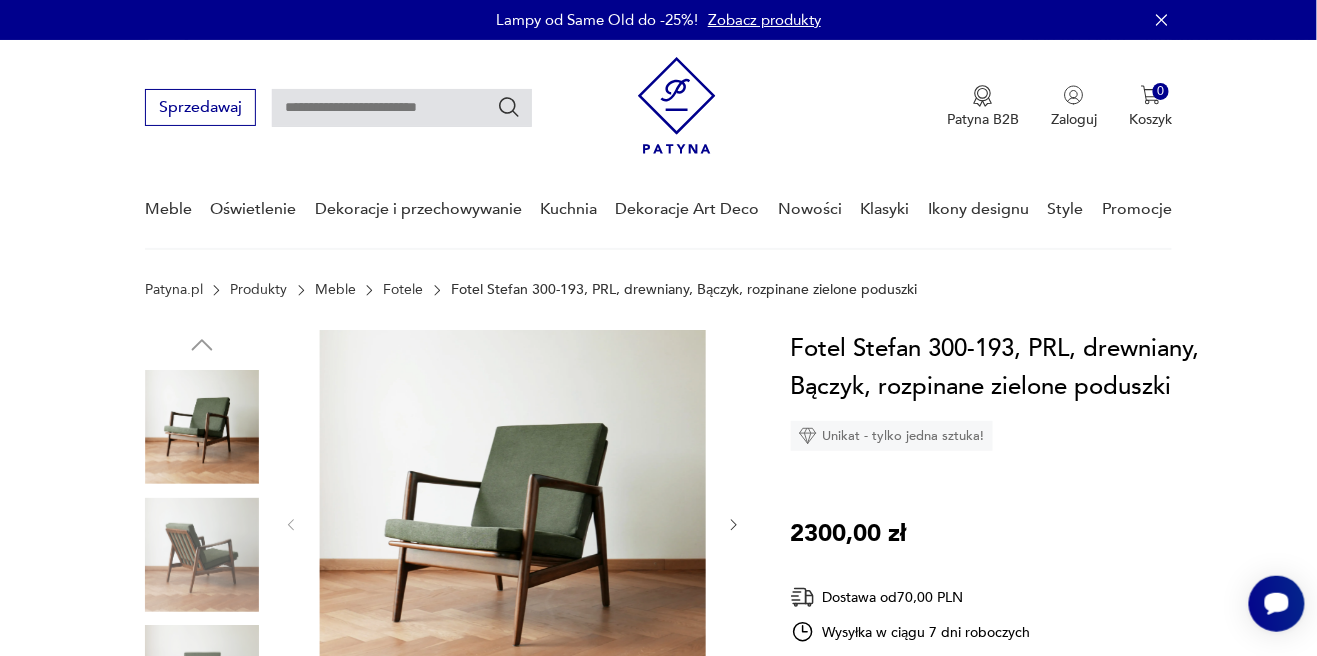 click at bounding box center (202, 555) 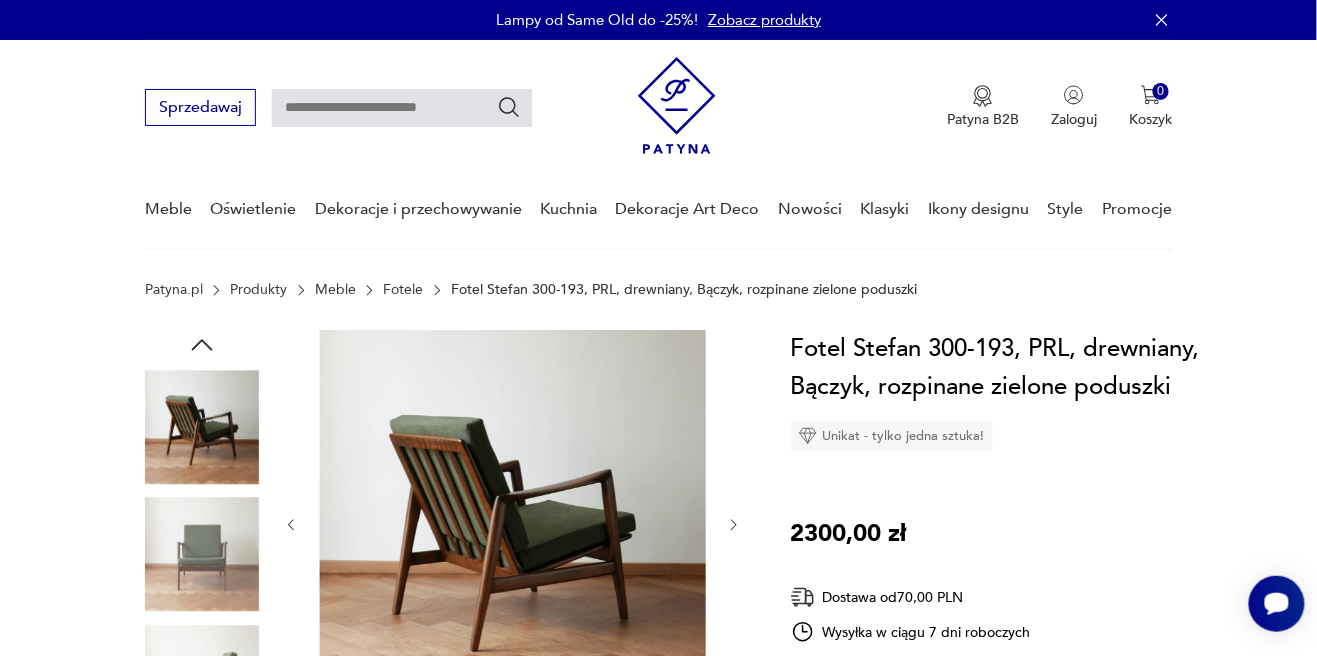 click at bounding box center [0, 0] 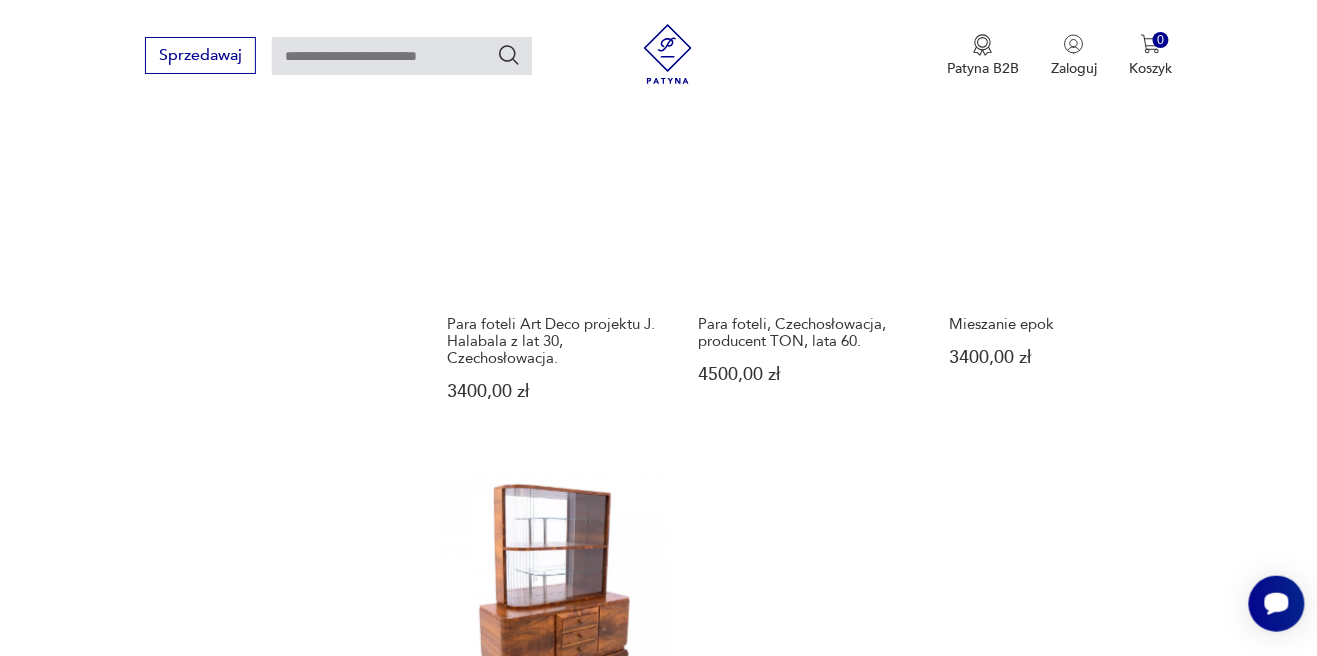scroll, scrollTop: 2279, scrollLeft: 0, axis: vertical 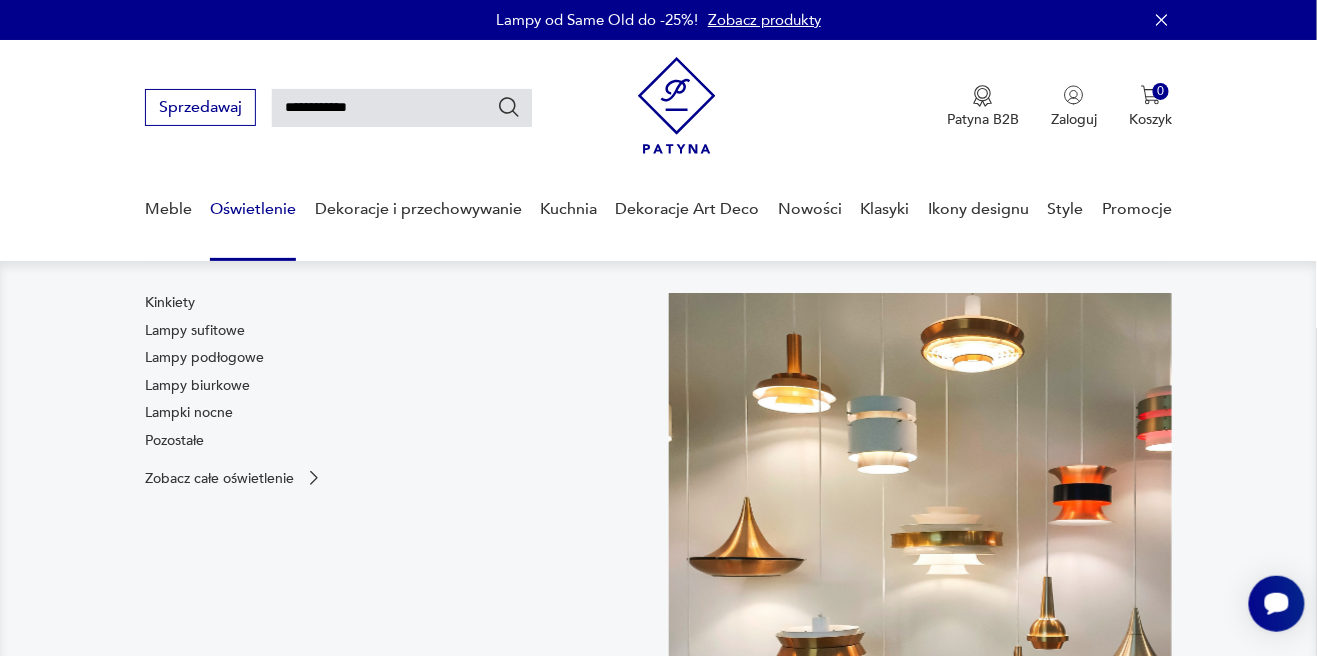 click on "Oświetlenie" at bounding box center (253, 209) 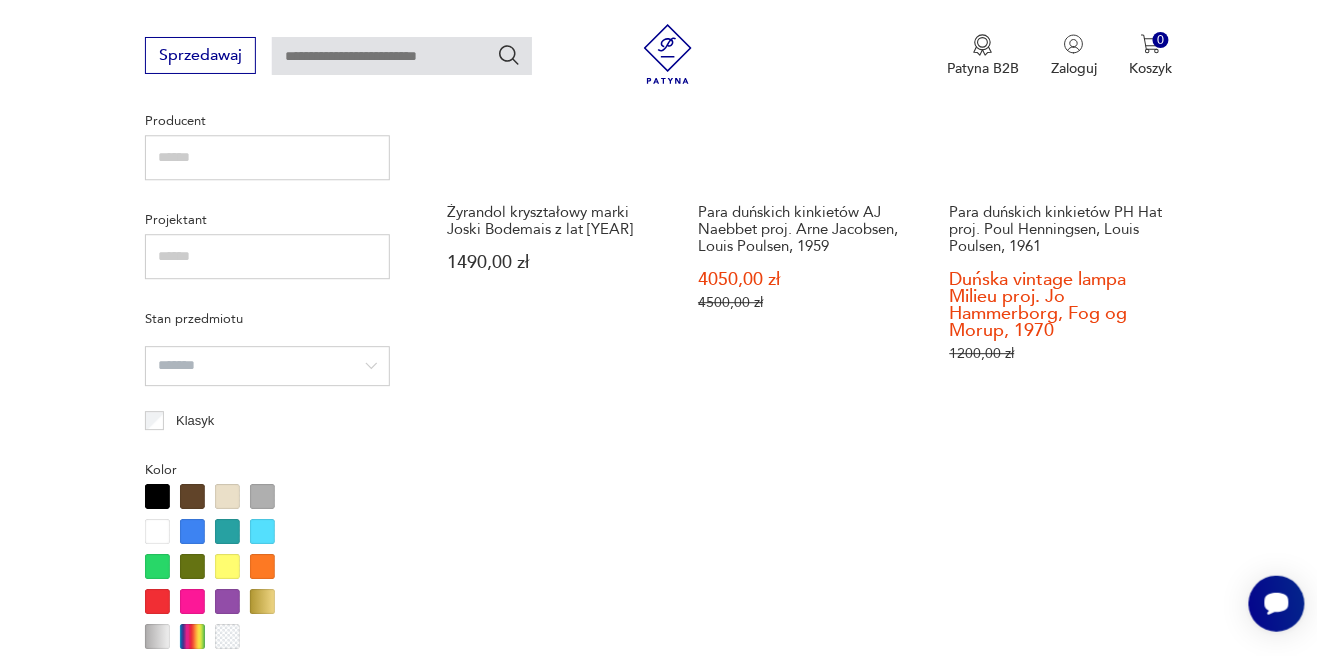 scroll, scrollTop: 1347, scrollLeft: 0, axis: vertical 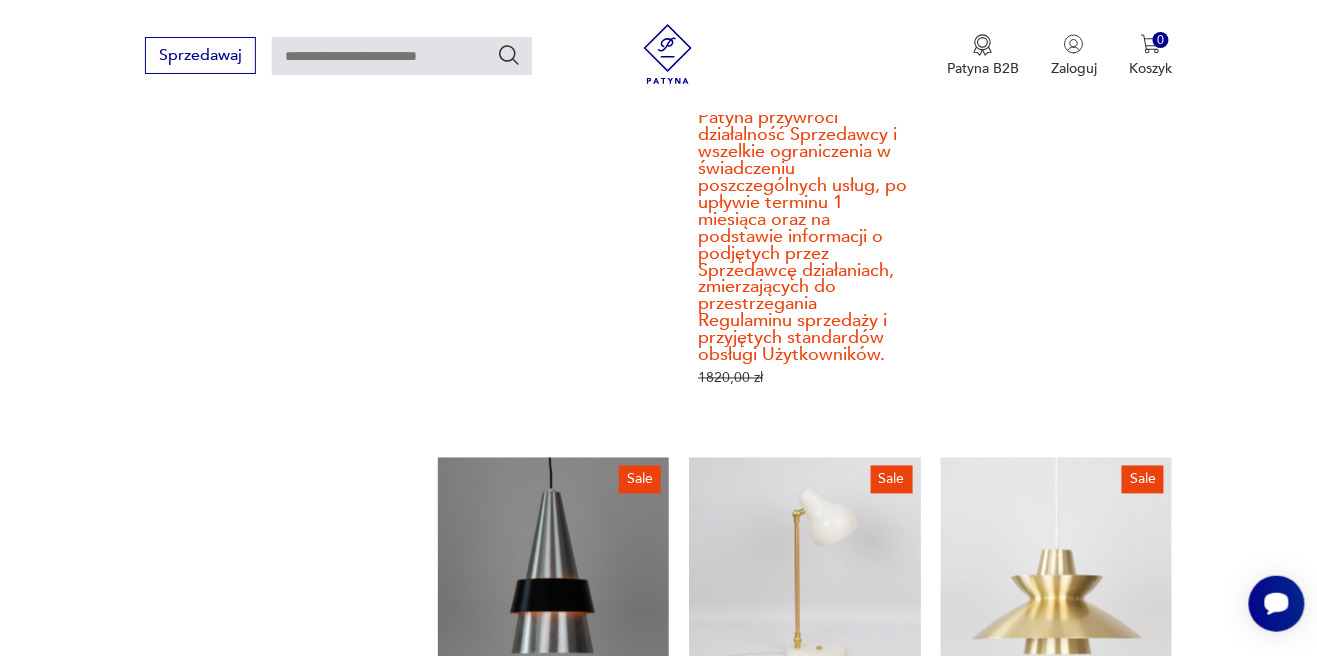 click on "2" at bounding box center (594, 1348) 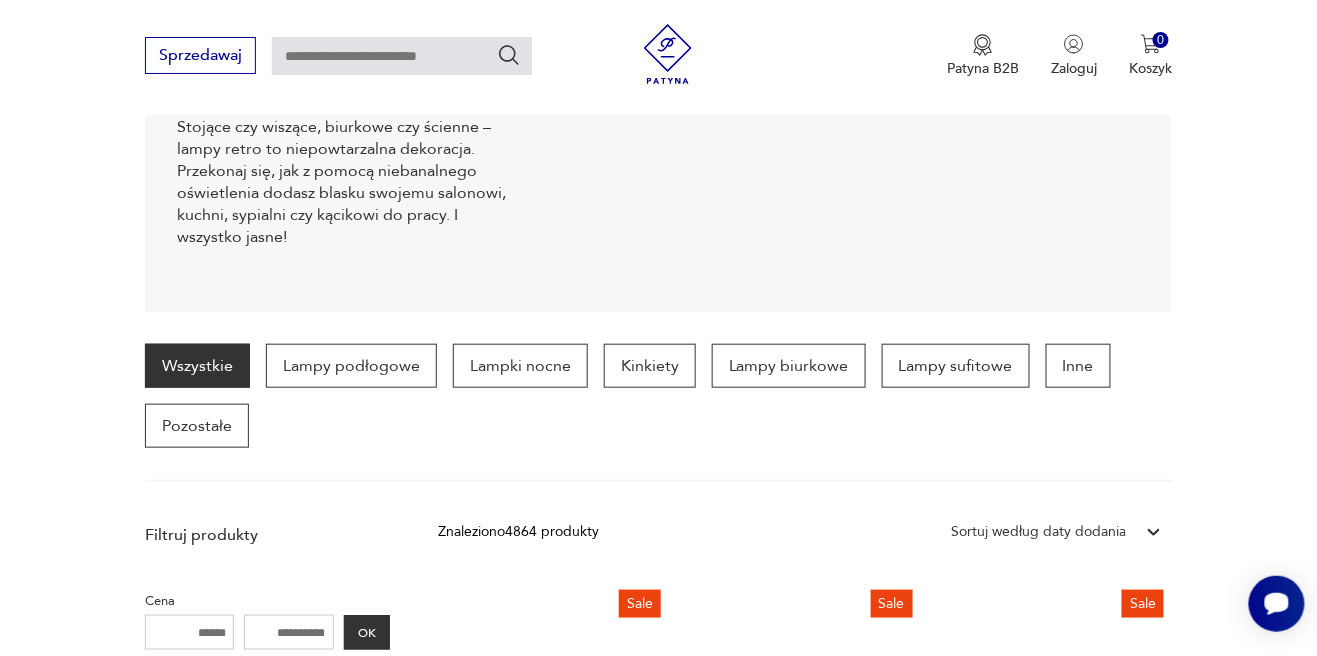 scroll, scrollTop: 0, scrollLeft: 0, axis: both 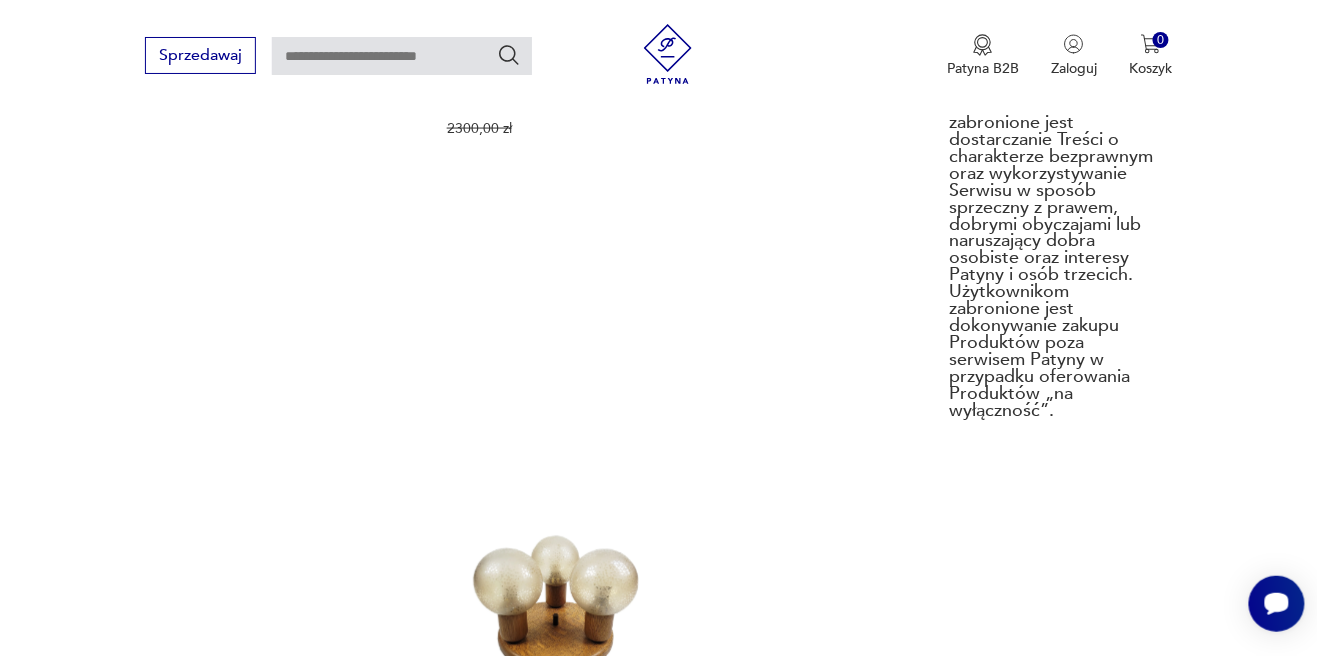 click on "5" at bounding box center (456, 1008) 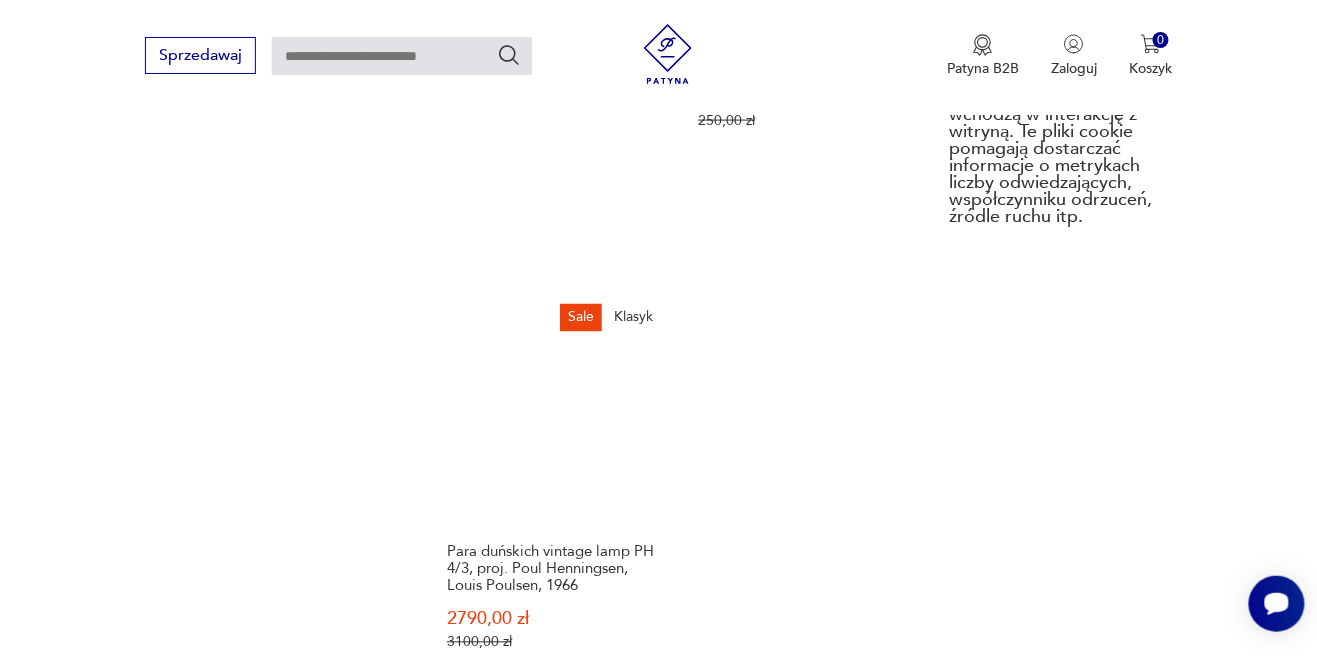 scroll, scrollTop: 2764, scrollLeft: 0, axis: vertical 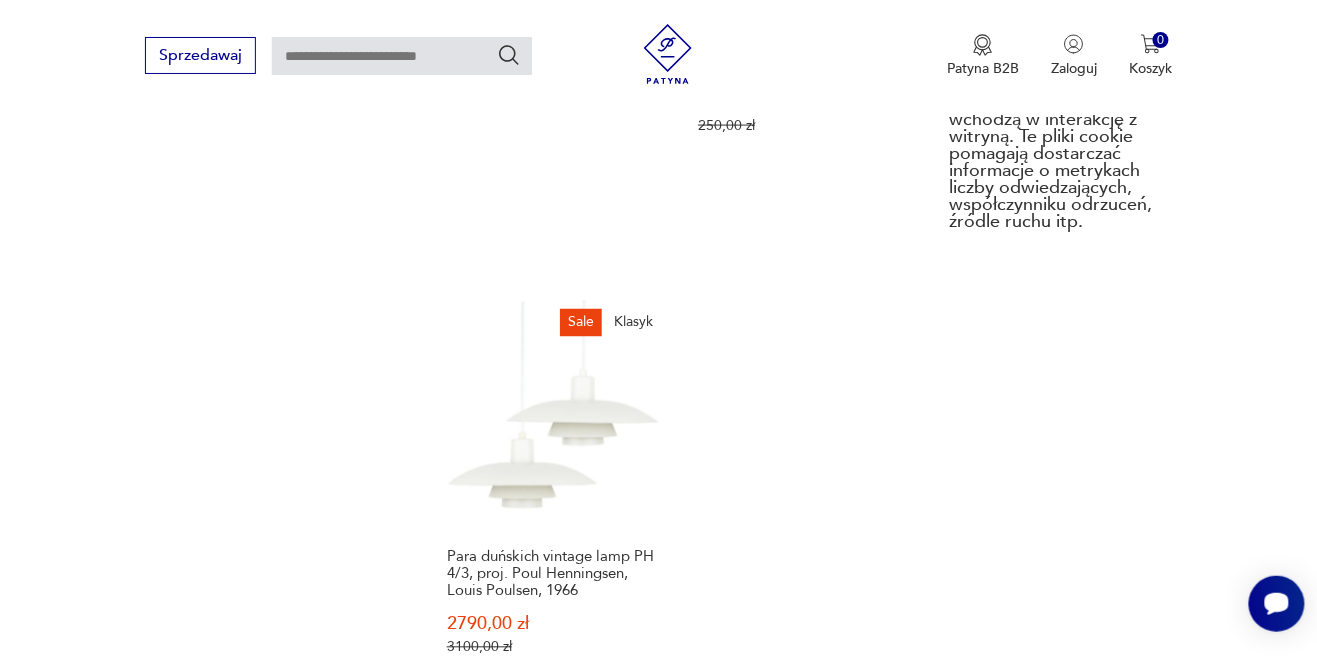 click on "III. Sprzedawca jest zobowiązany do wystawienia dokumentu potwierdzającego zakup Produktu, tj. faktur VAT lub paragonu, jeżeli taki wymóg wynika z powszechnie obowiązującego prawa." at bounding box center (805, 829) 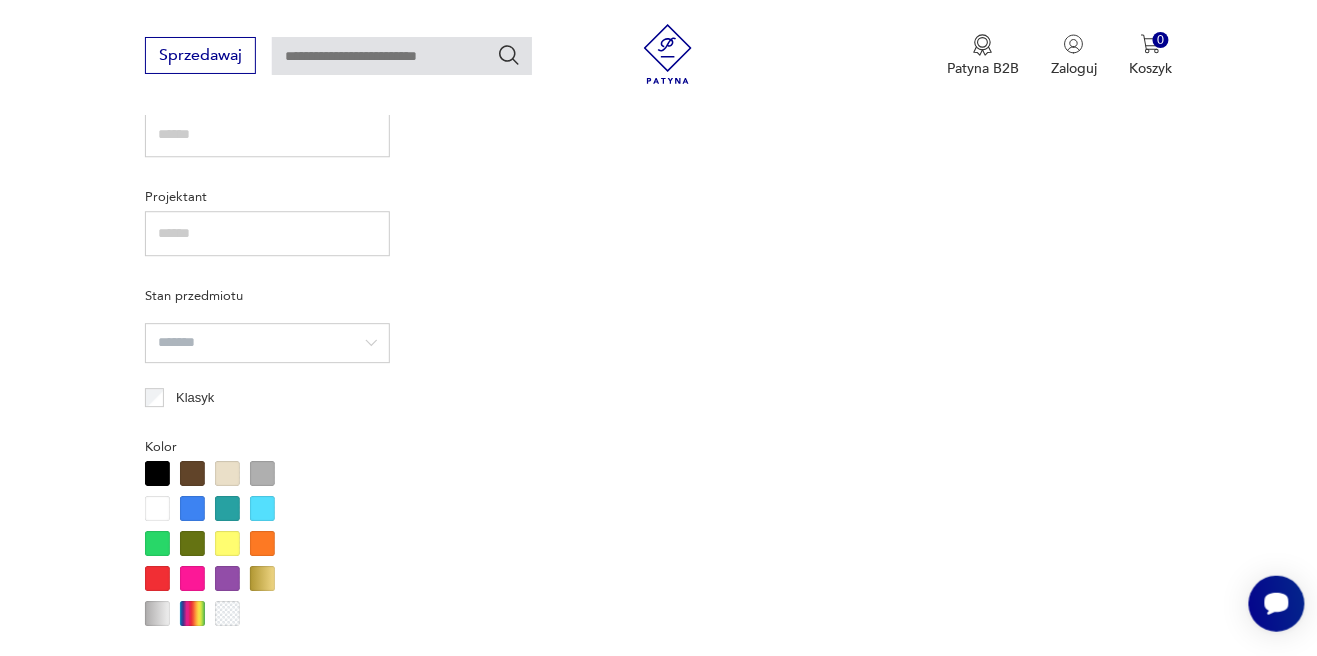 scroll, scrollTop: 531, scrollLeft: 0, axis: vertical 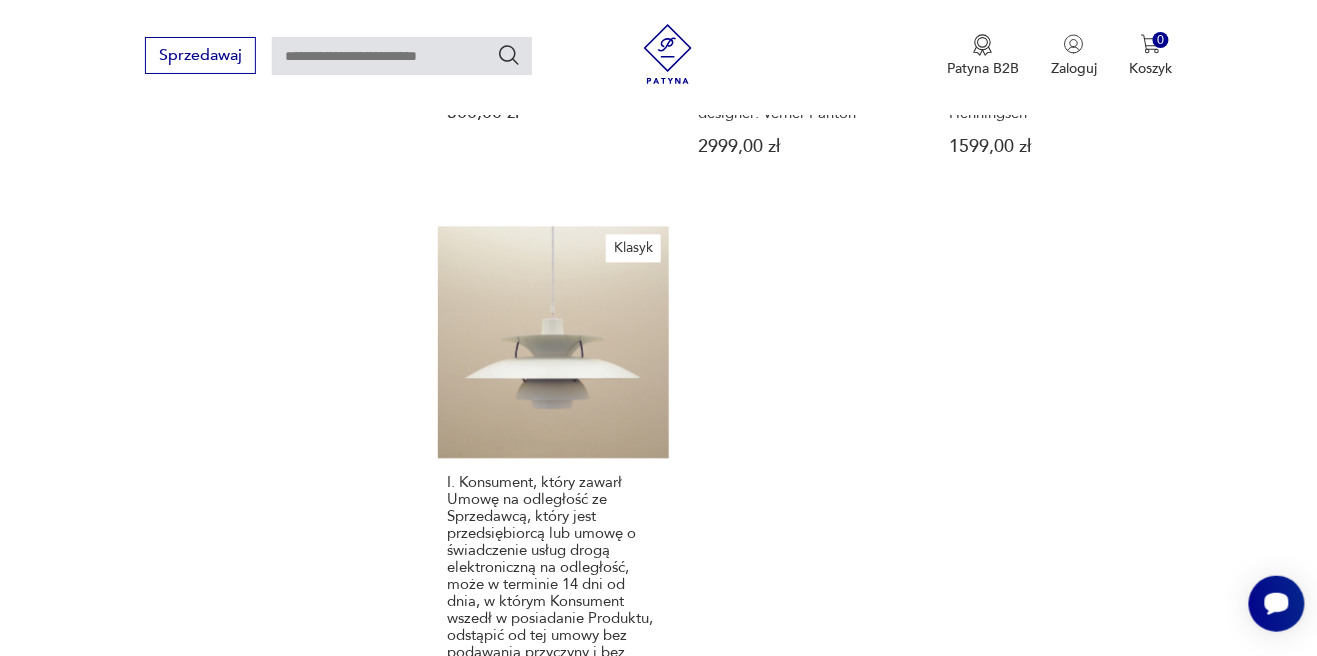 click on "_clsk" at bounding box center (506, 1100) 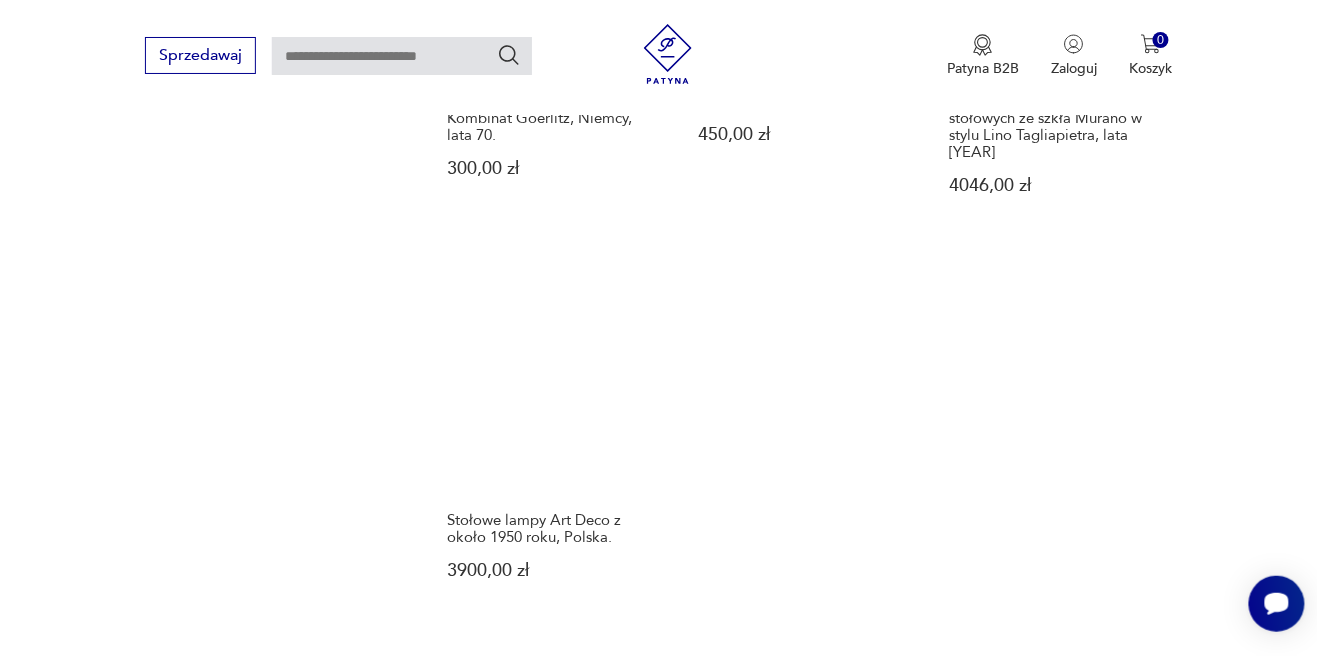 scroll, scrollTop: 2844, scrollLeft: 0, axis: vertical 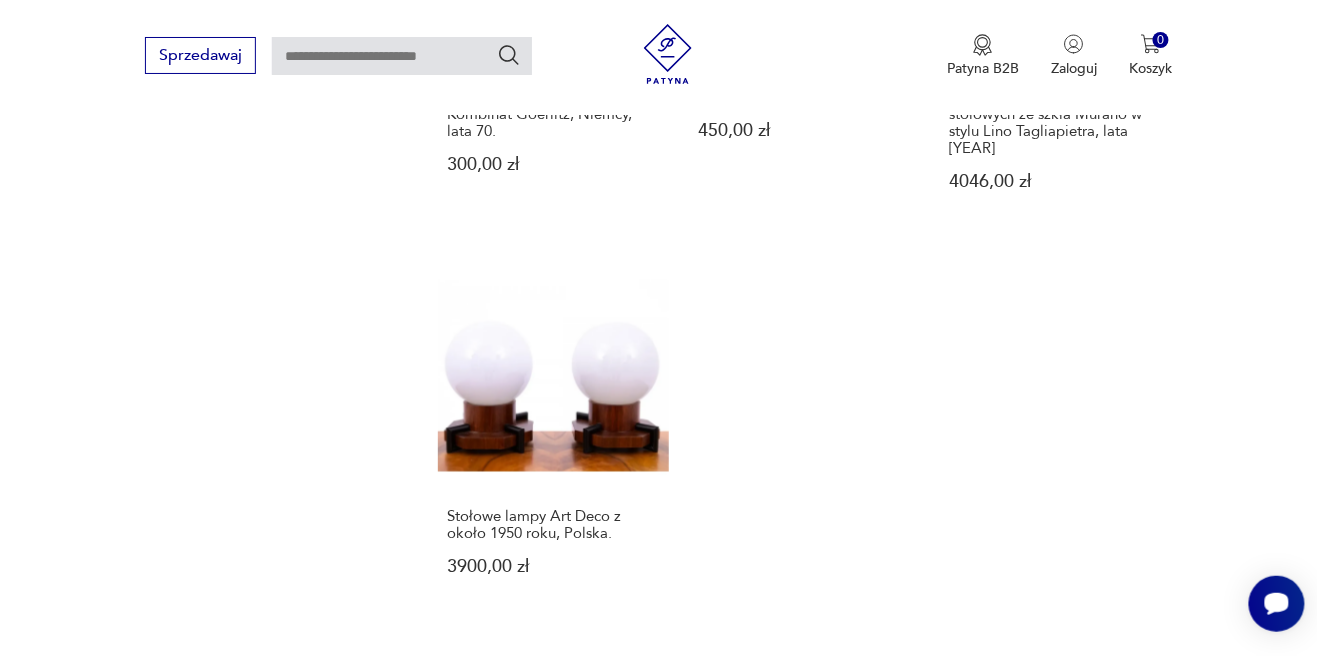 click on "304" at bounding box center (1062, 703) 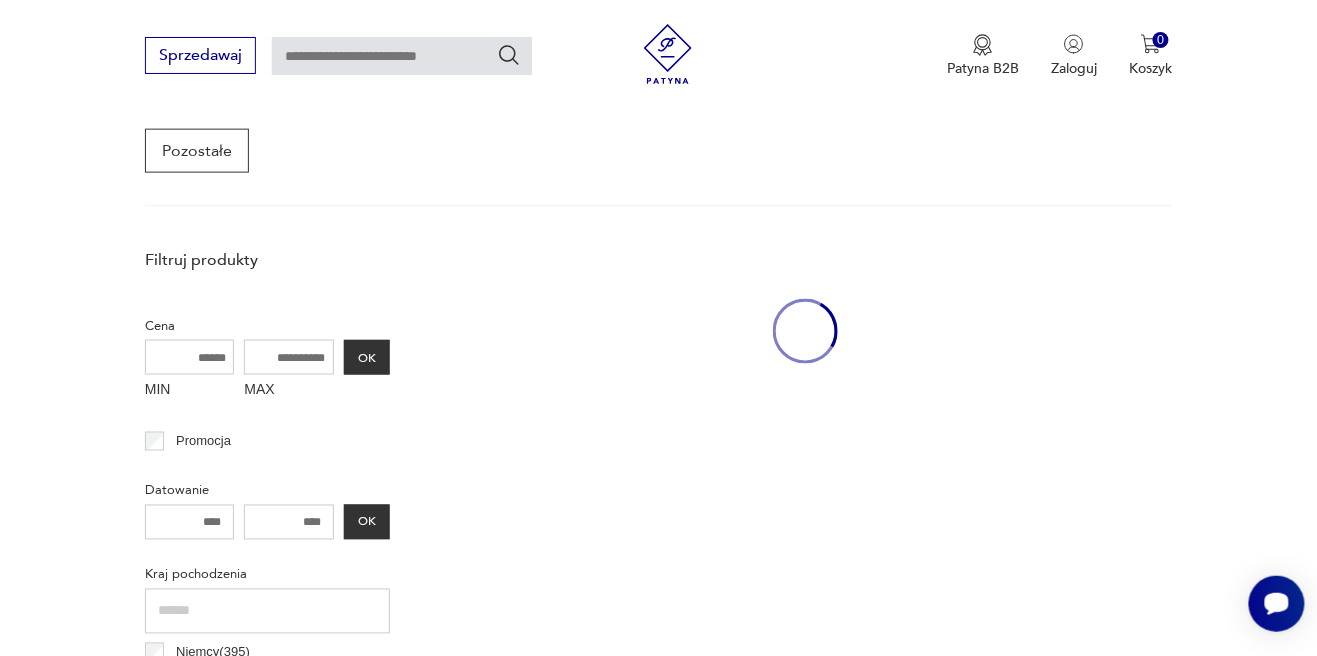 scroll, scrollTop: 531, scrollLeft: 0, axis: vertical 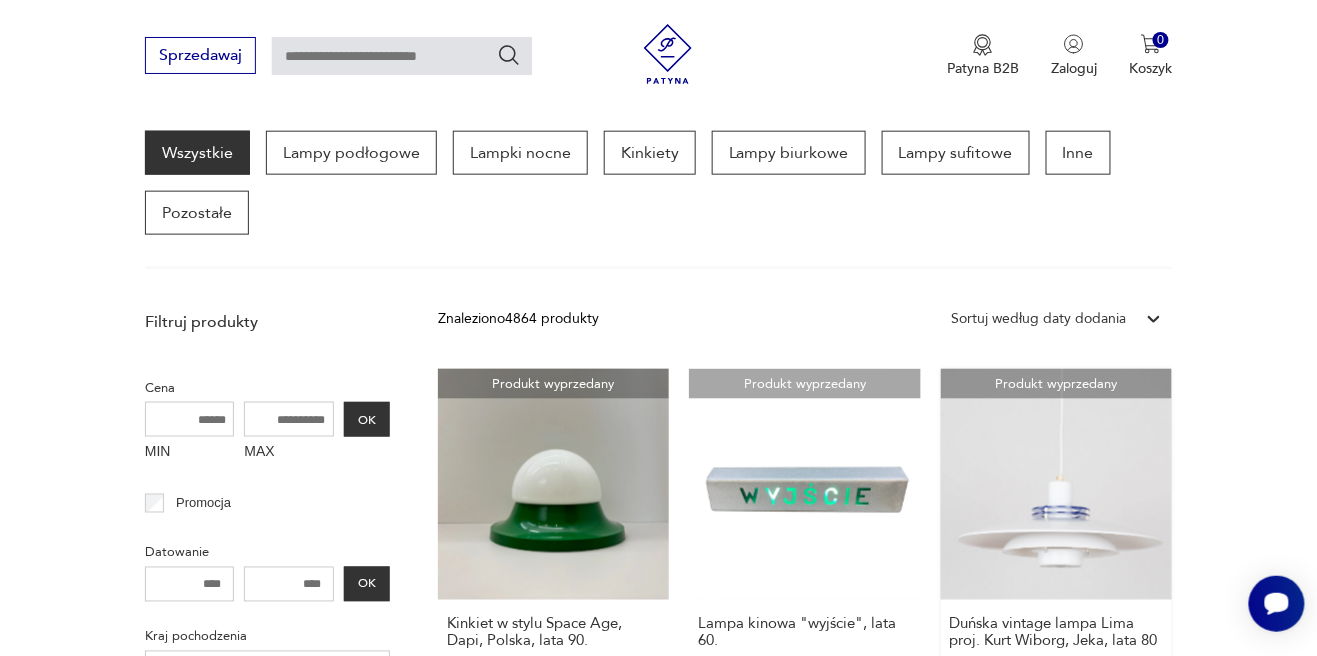 click on "Duńska vintage lampa Lima proj. Kurt Wiborg, Jeka, lata 80 920,00 zł" at bounding box center (1056, 661) 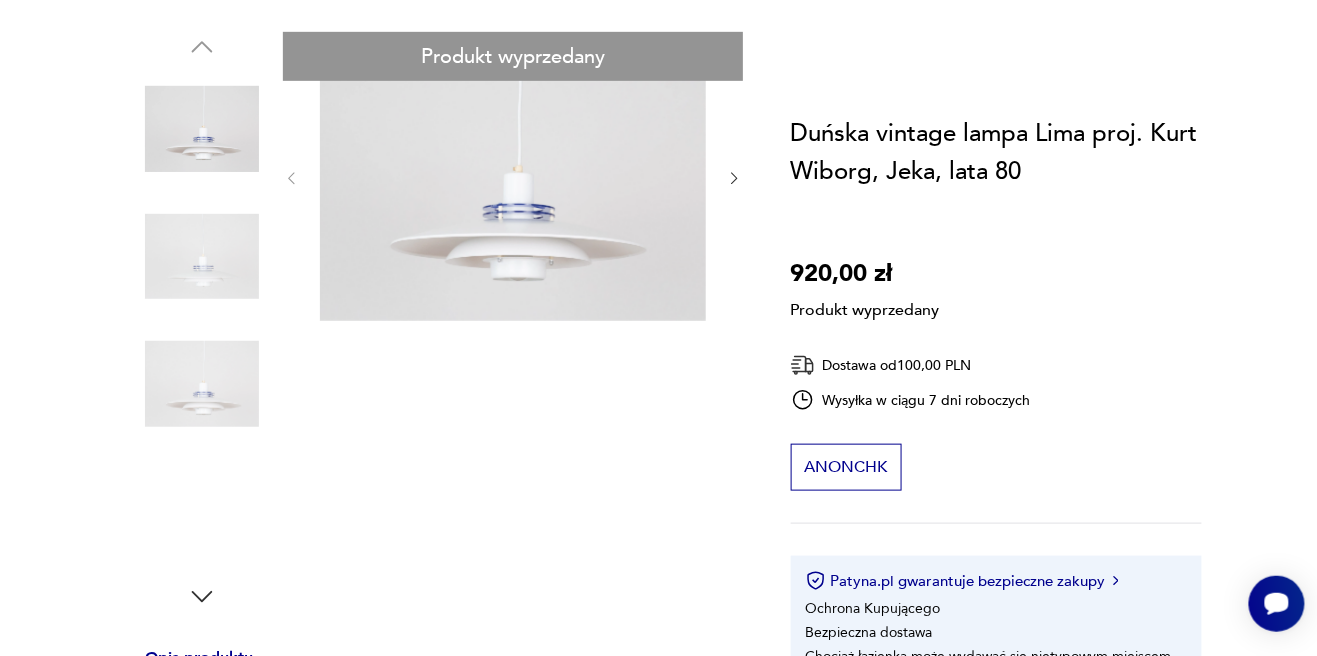 scroll, scrollTop: 3, scrollLeft: 0, axis: vertical 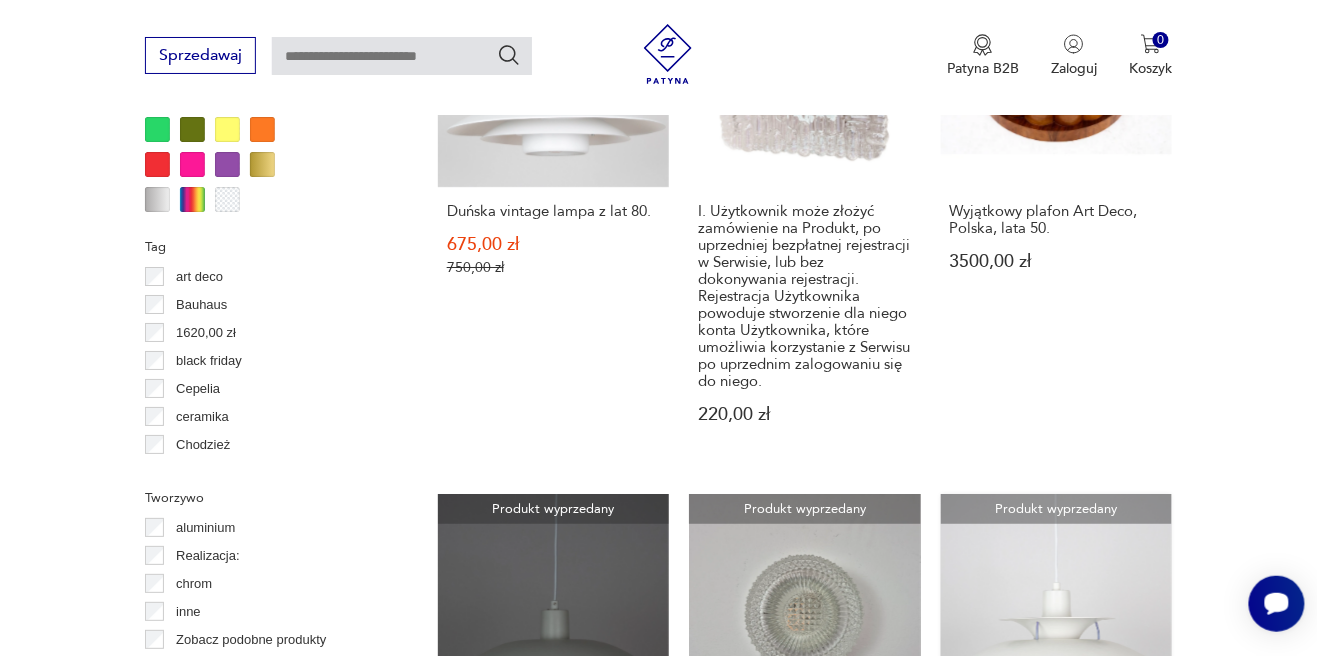 click on "Duńska vintage lampa PH 5, proj. Poul Henningsen, Louis Poulsen, [YEAR]" at bounding box center (1056, 767) 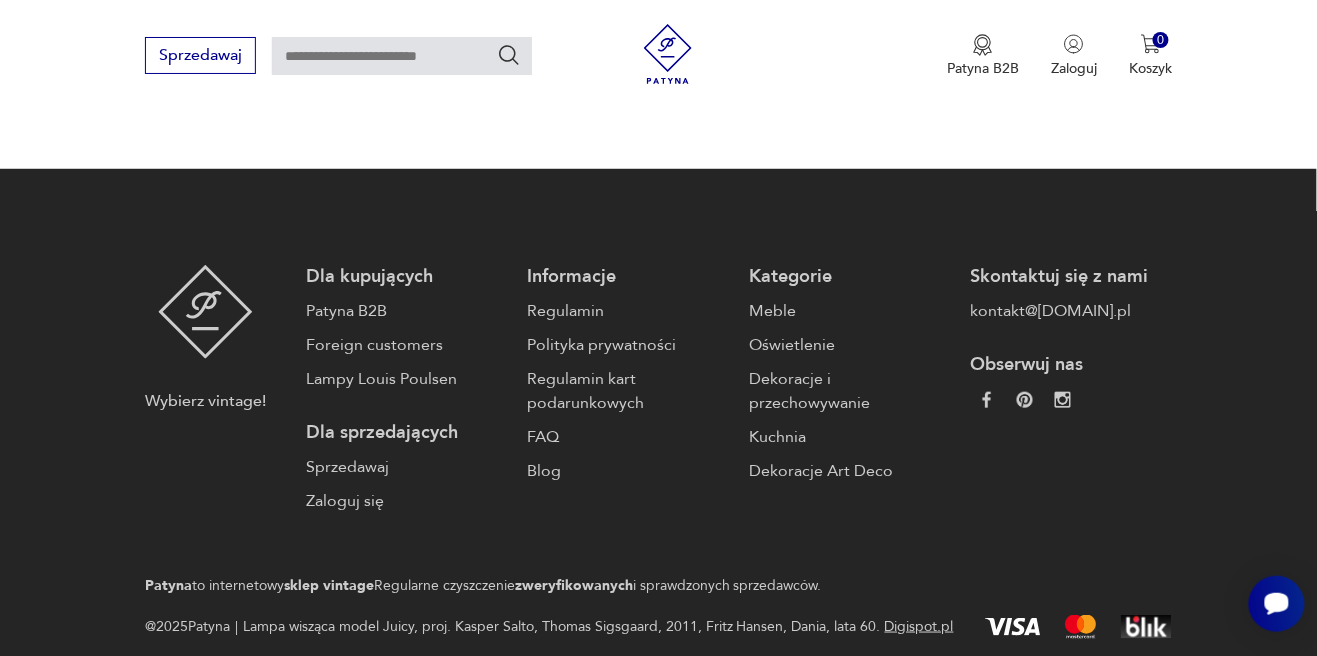 scroll, scrollTop: 0, scrollLeft: 0, axis: both 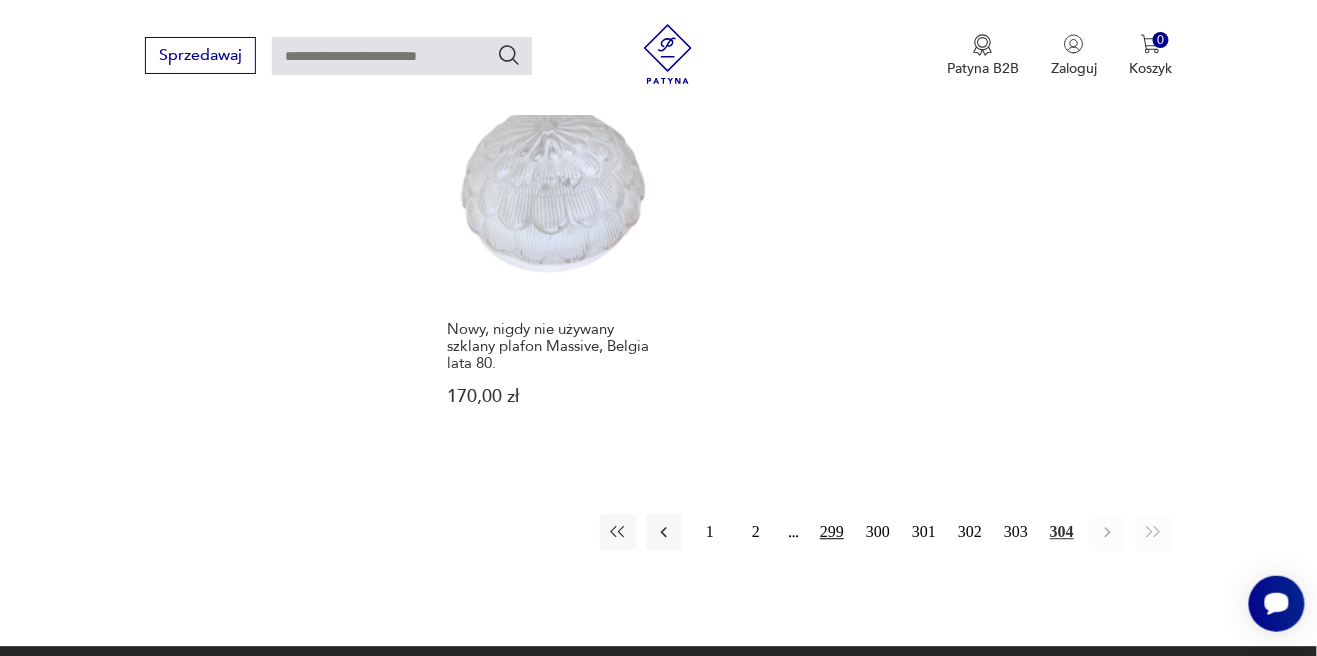 click on "299" at bounding box center [832, 533] 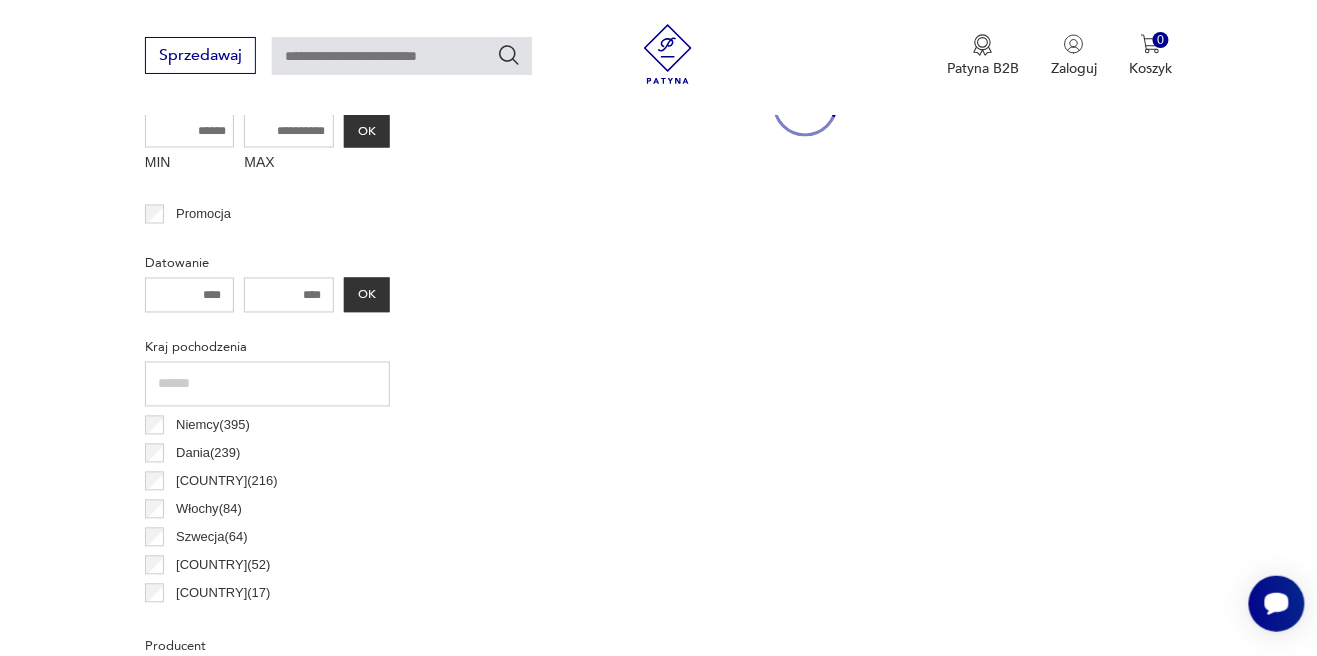 scroll, scrollTop: 531, scrollLeft: 0, axis: vertical 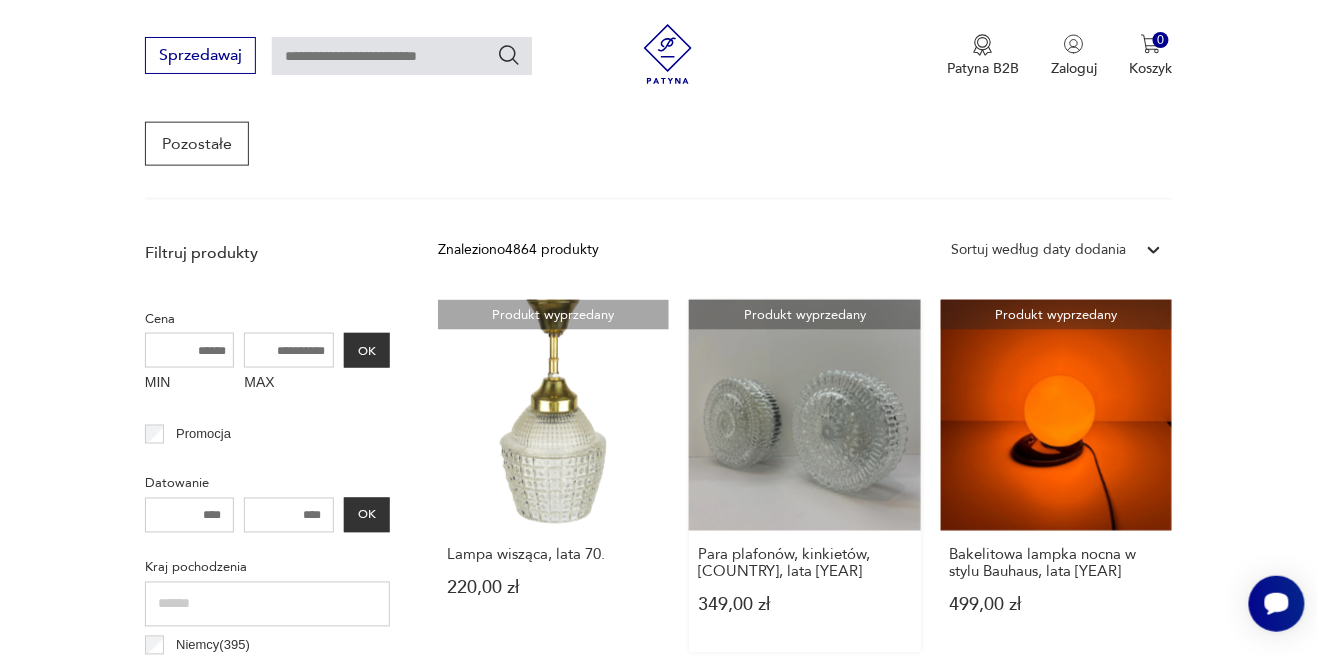 click on "Zmiany obowiązujących przepisów prawa mających zastosowanie do świadczenia usług drogą elektroniczną lub innych przepisów prawa;" at bounding box center (804, 476) 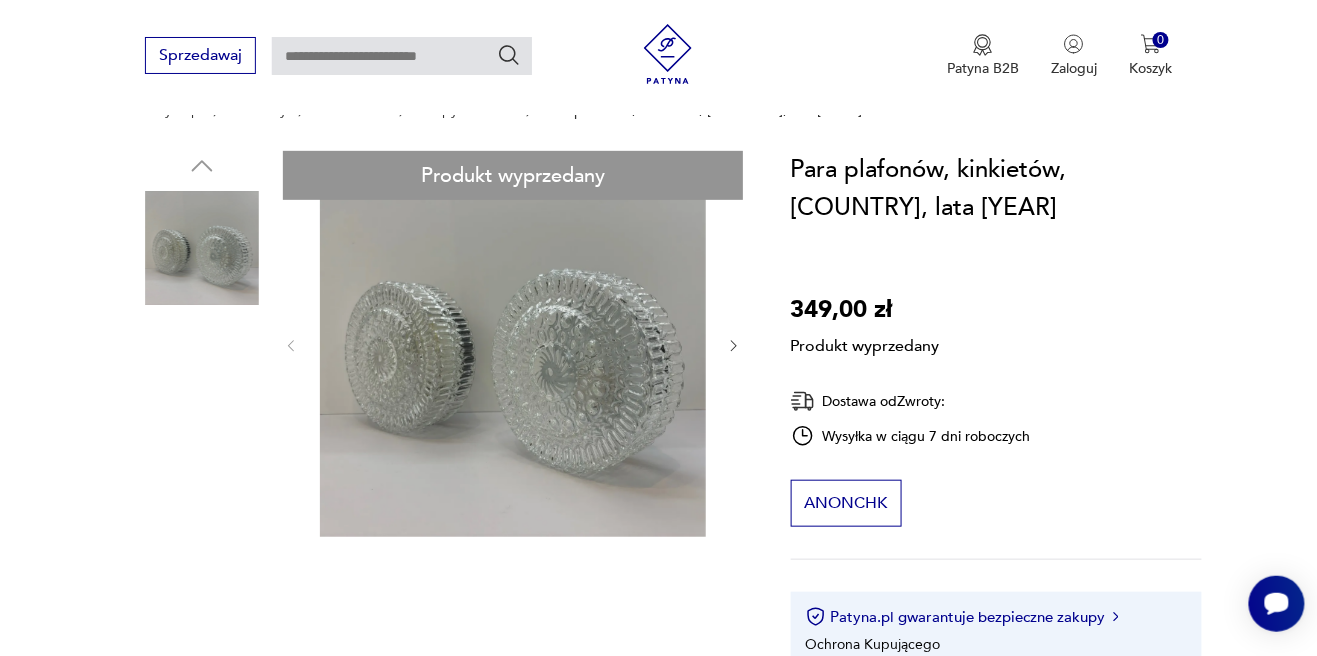 scroll, scrollTop: 180, scrollLeft: 0, axis: vertical 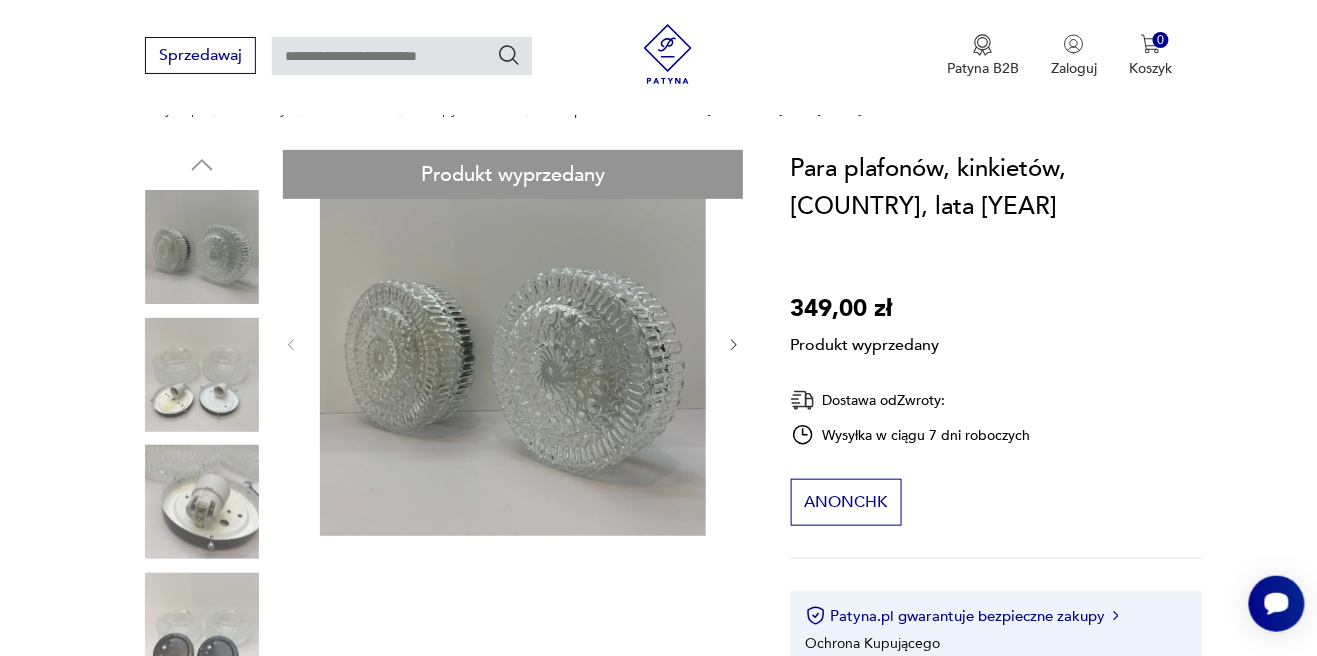 click on "Produkt wyprzedany Opis produktu Para małych plafonów wyprodukowanych w [COUNTRY] w latach 80. Wymiary 20x10cm, jeden punkt świetlny  E27 (mała wersja). Stan bardzo dobry. Rozwiń więcej Szczegóły produktu Stan:   dobry Datowanie :   1980 Kraj pochodzenia :   [COUNTRY] Tworzywo :   szkło, metal Tagi:   Limburg ,  kinkiet O sprzedawcy [SELLER_NAME] Zweryfikowany sprzedawca - Od 7 lat z [COMPANY_NAME] Dostawa i zwroty Dostępne formy dostawy: Kurier   18,00 PLN Zwroty: Jeśli z jakiegokolwiek powodu chcesz zwrócić zamówiony przedmiot, masz na to   14 dni od momentu otrzymania przesyłki." at bounding box center [444, 688] 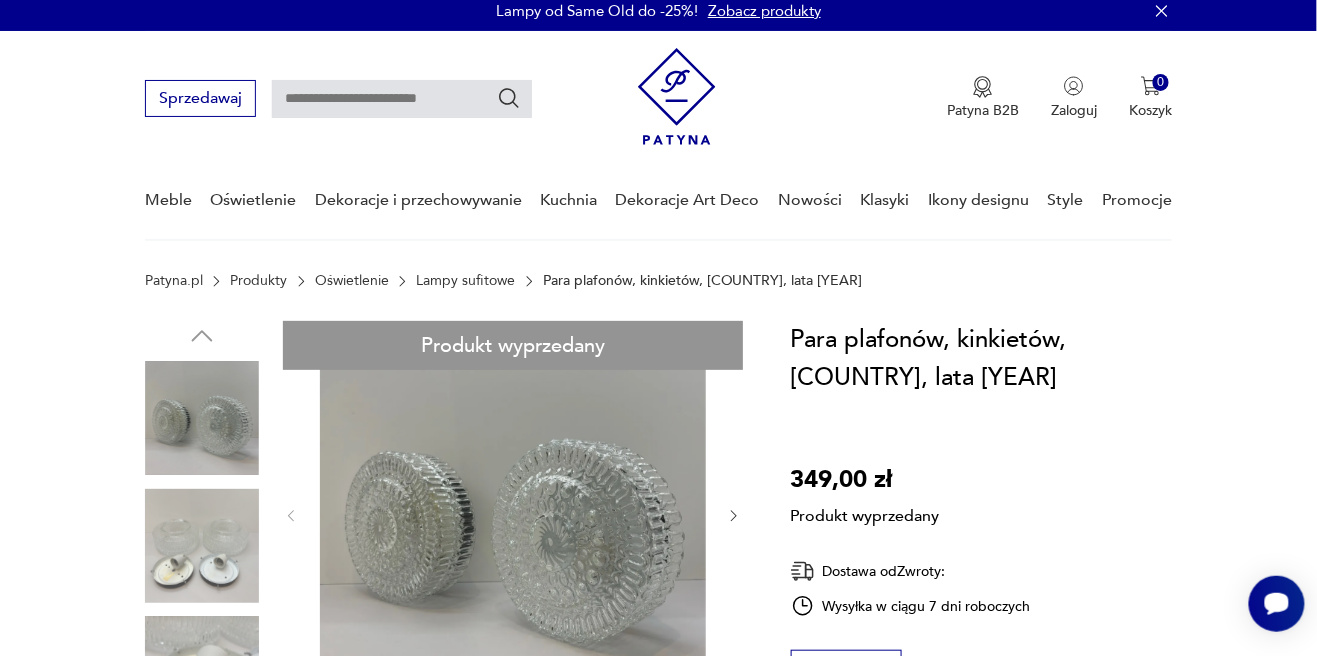 scroll, scrollTop: 14, scrollLeft: 0, axis: vertical 